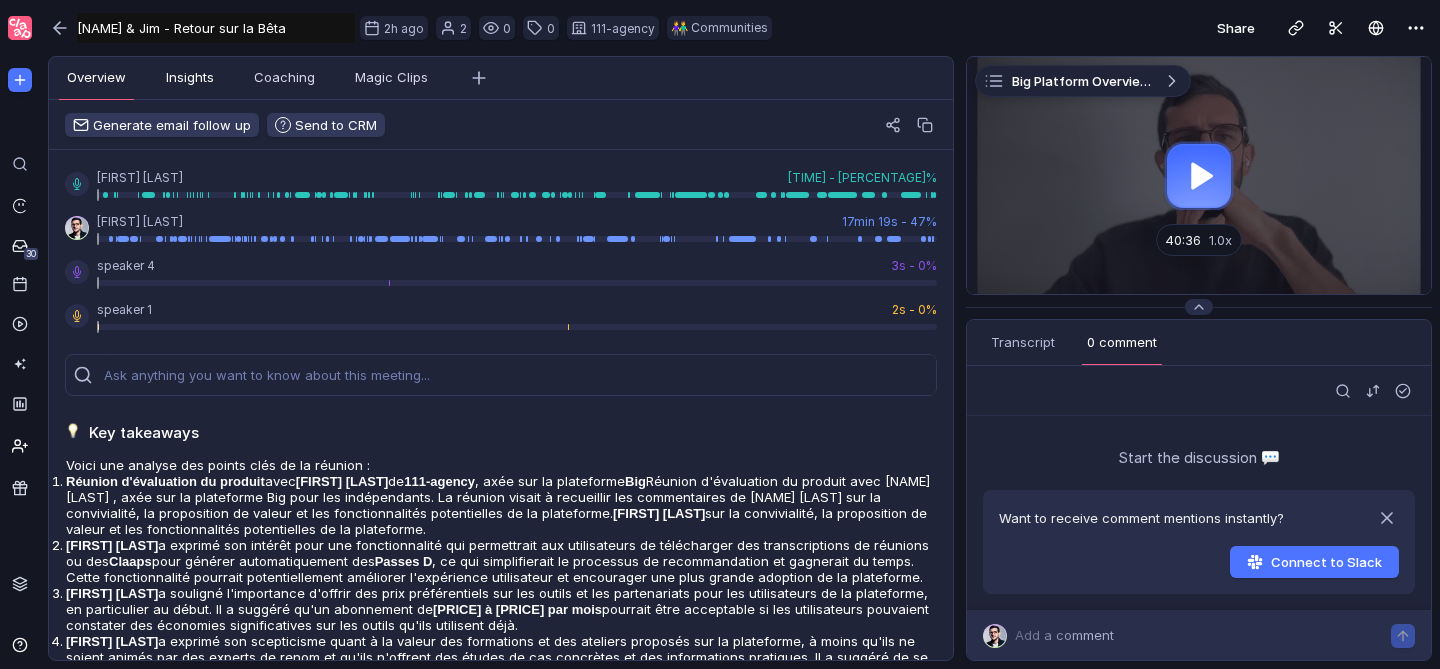 scroll, scrollTop: 0, scrollLeft: 0, axis: both 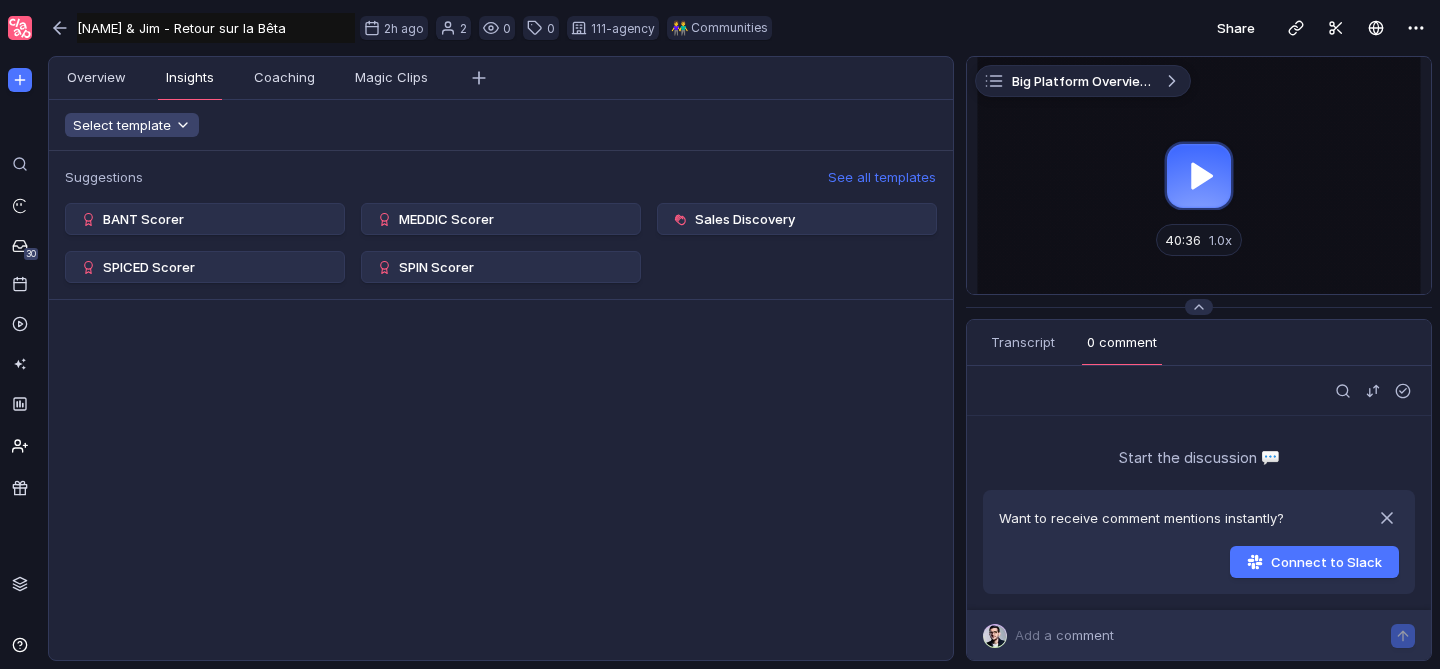 click at bounding box center (183, 125) 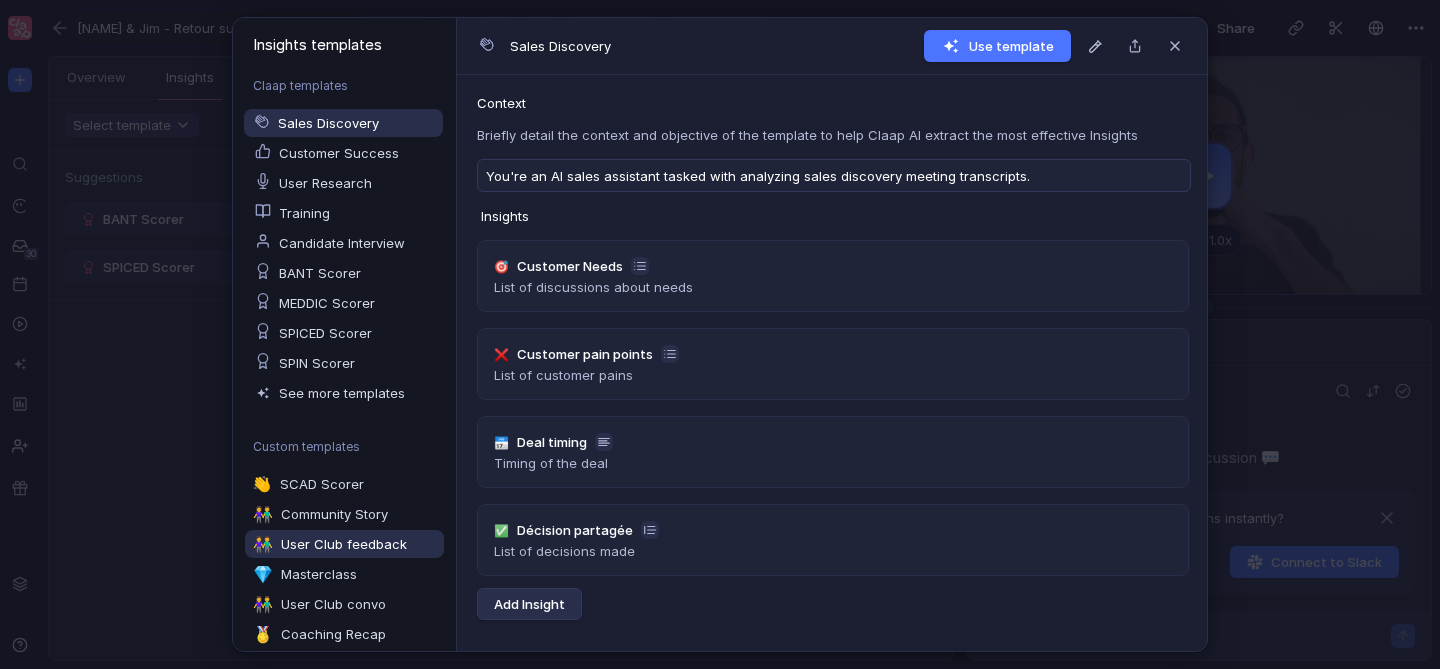 click on "User Club feedback" at bounding box center [344, 544] 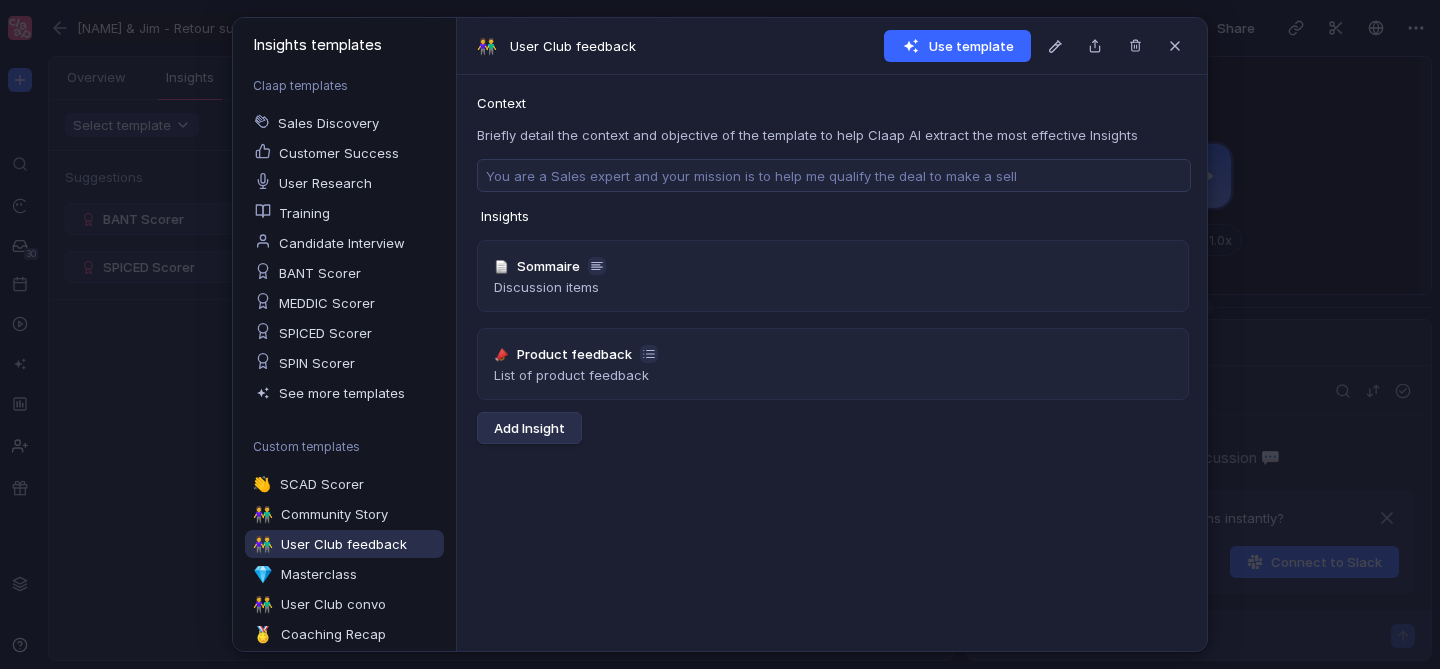 click on "Use template" at bounding box center [957, 46] 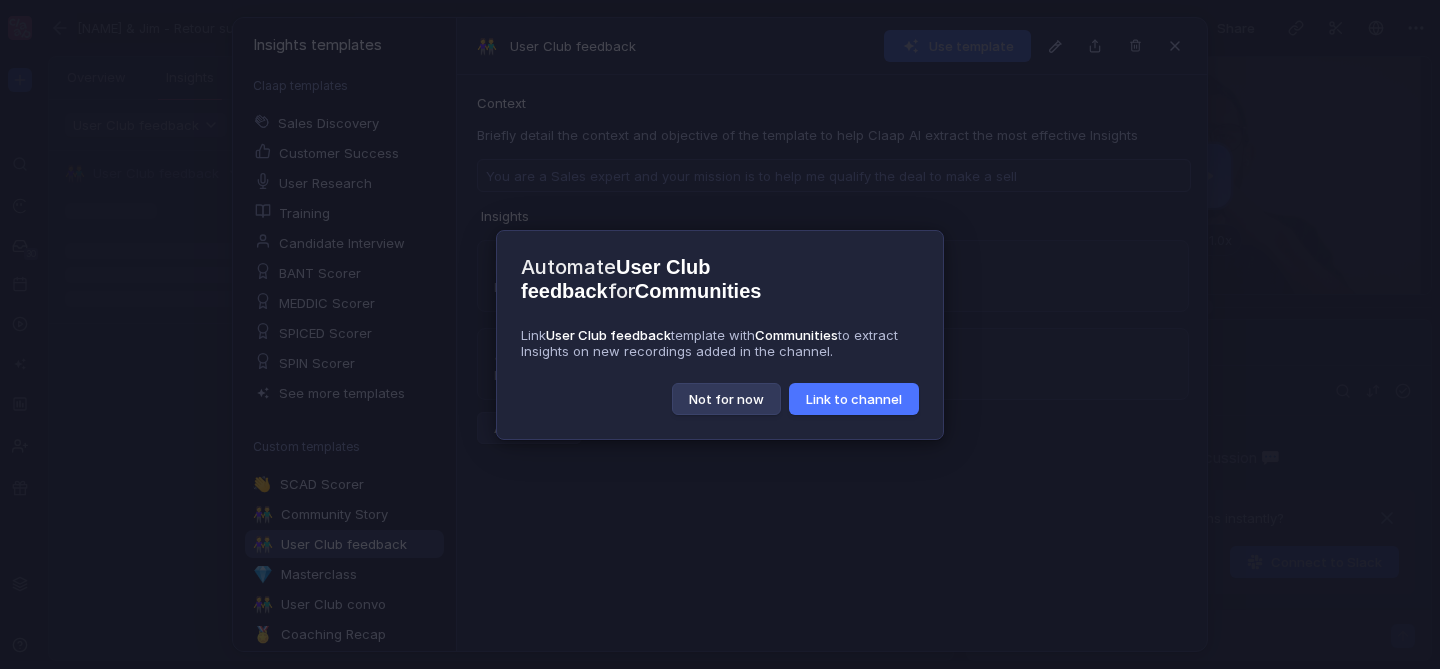 click on "Not for now" at bounding box center [726, 399] 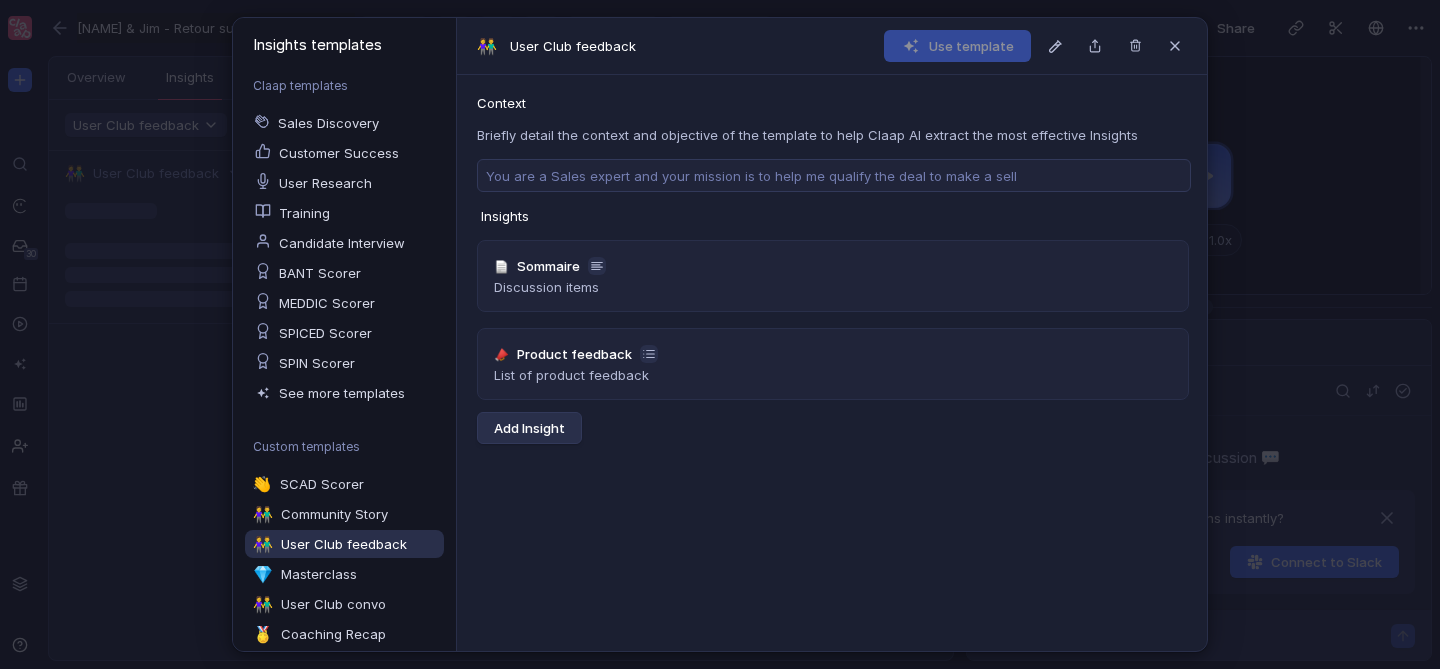click on "Insights templates Claap templates Sales Discovery Customer Success User Research Training Candidate Interview BANT Scorer MEDDIC Scorer SPICED Scorer SPIN Scorer See more templates Custom templates 👋 SCAD Scorer 👫 Community Story 👫 User Club feedback 💎 Masterclass 👫 User Club convo 🏅 Coaching Recap Add template Sales Discovery Use template Context Briefly detail the context and objective of the template to help Claap AI extract the most effective Insights You're an AI sales assistant tasked with analyzing sales discovery meeting transcripts. Insights 🎯 Customer Needs List of discussions about needs ❌ Customer pain points List of customer pains 📅 Deal timing Timing of the deal ✅ Décision partagée List of decisions made Add Insight 👫 User Club feedback Use template Context Briefly detail the context and objective of the template to help Claap AI extract the most effective Insights Insights 📄 Sommaire Discussion items 📣 Product feedback List of product feedback Add Insight" at bounding box center [720, 334] 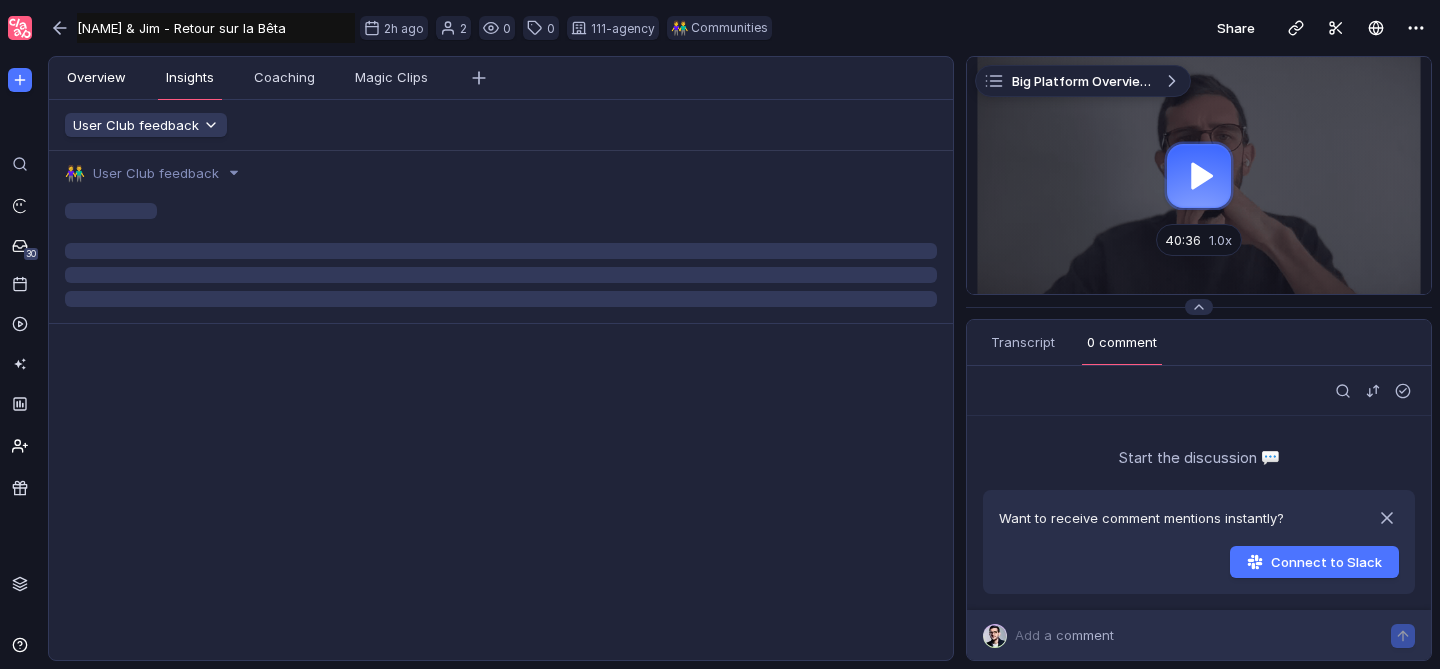 click on "Overview" at bounding box center (96, 78) 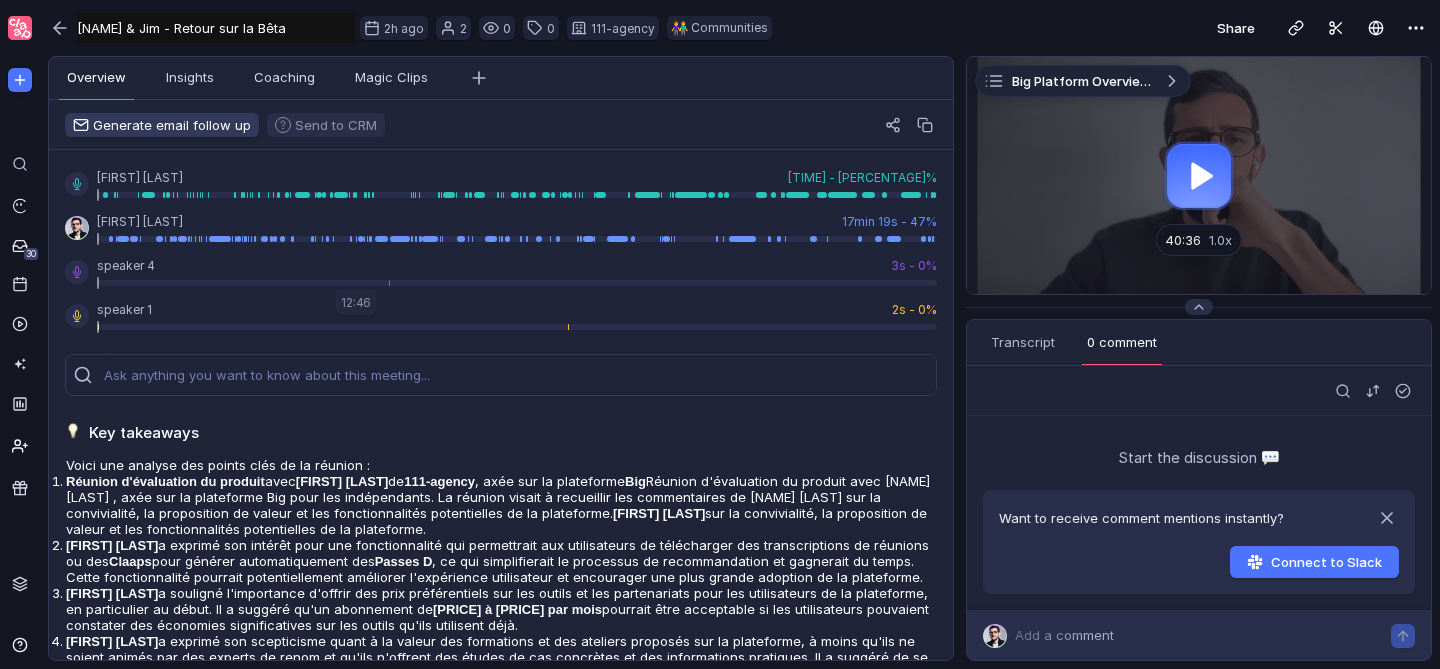 scroll, scrollTop: 138, scrollLeft: 0, axis: vertical 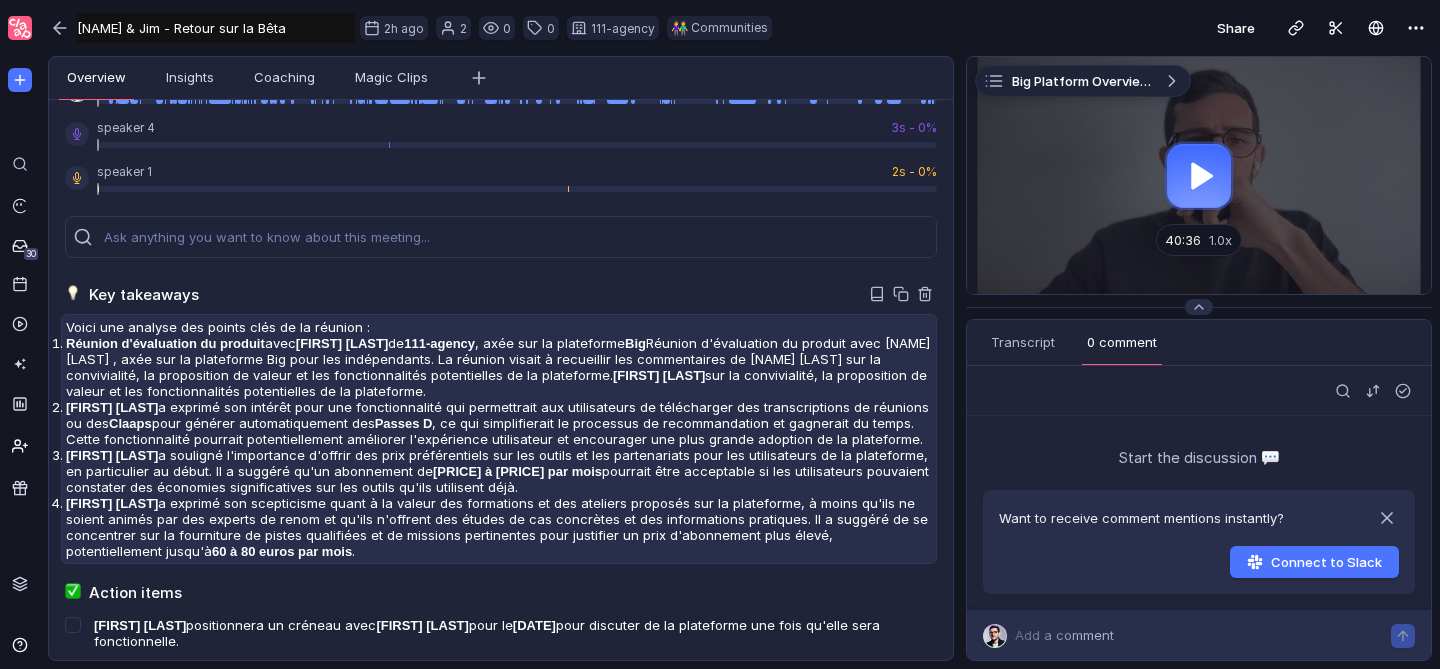 click on "Réunion d'évaluation du produit avec [NAME] [LAST] de [COMPANY] , axée sur la plateforme Big pour les indépendants. La réunion visait à recueillir les commentaires de [NAME] [LAST] sur la convivialité, la proposition de valeur et les fonctionnalités potentielles de la plateforme." at bounding box center (499, 367) 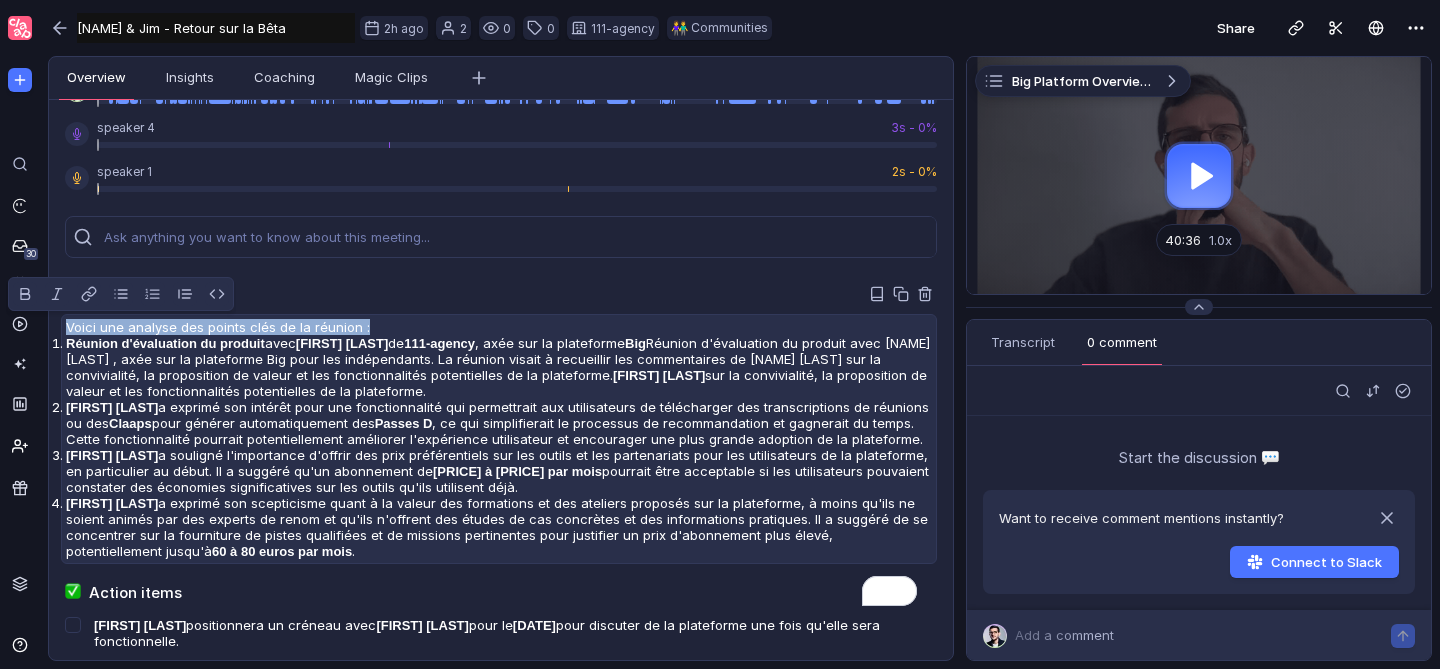 drag, startPoint x: 93, startPoint y: 350, endPoint x: 64, endPoint y: 322, distance: 40.311287 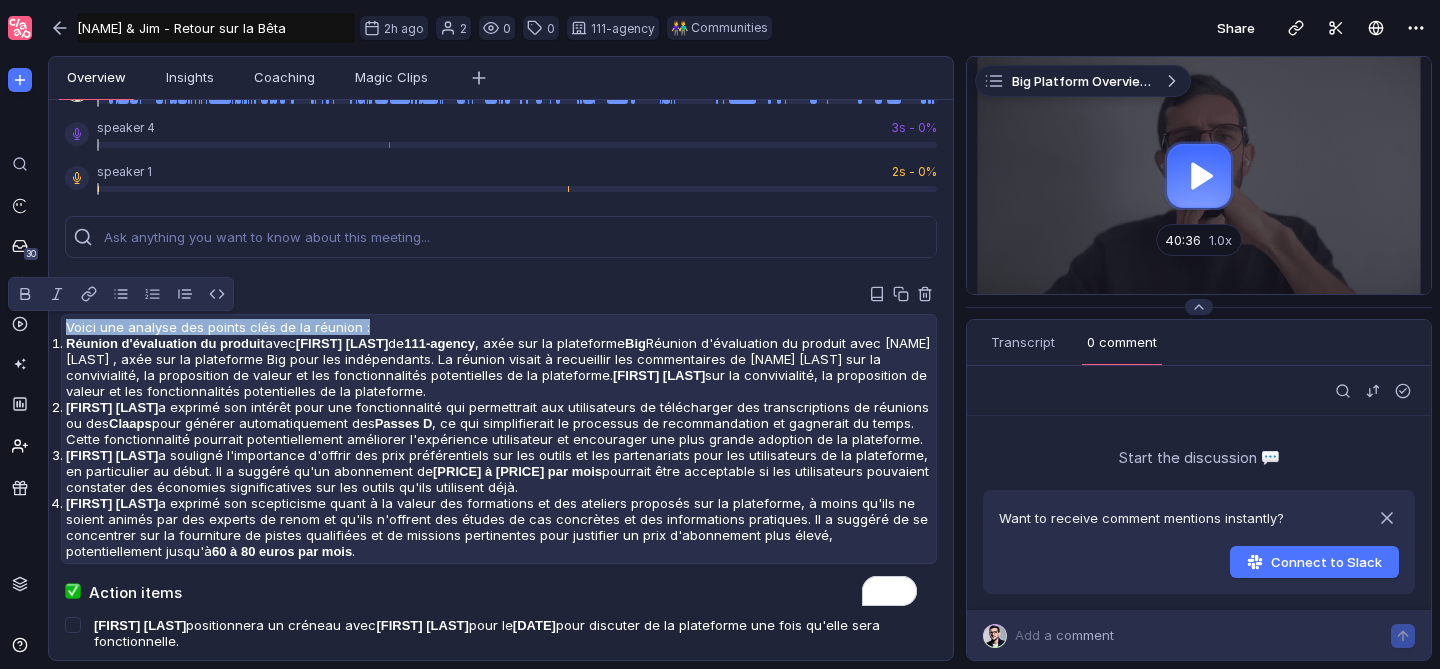 click on "Voici une analyse des points clés de la réunion : Réunion d'évaluation du produit avec [NAME] [LAST] de [COMPANY] , axée sur la plateforme Big pour les indépendants. La réunion visait à recueillir les commentaires de [NAME] [LAST] sur la convivialité, la proposition de valeur et les fonctionnalités potentielles de la plateforme. [NAME] [LAST] a exprimé son intérêt pour une fonctionnalité qui permettrait aux utilisateurs de télécharger des transcriptions de réunions ou des Claaps pour générer automatiquement des Passes D , ce qui simplifierait le processus de recommandation et gagnerait du temps. Cette fonctionnalité pourrait potentiellement améliorer l'expérience utilisateur et encourager une plus grande adoption de la plateforme. [NAME] [LAST] a souligné l'importance d'offrir des prix préférentiels sur les outils et les partenariats pour les utilisateurs de la plateforme, en particulier au début. Il a suggéré qu'un abonnement de [PRICE] à [PRICE] par mois ." at bounding box center (499, 439) 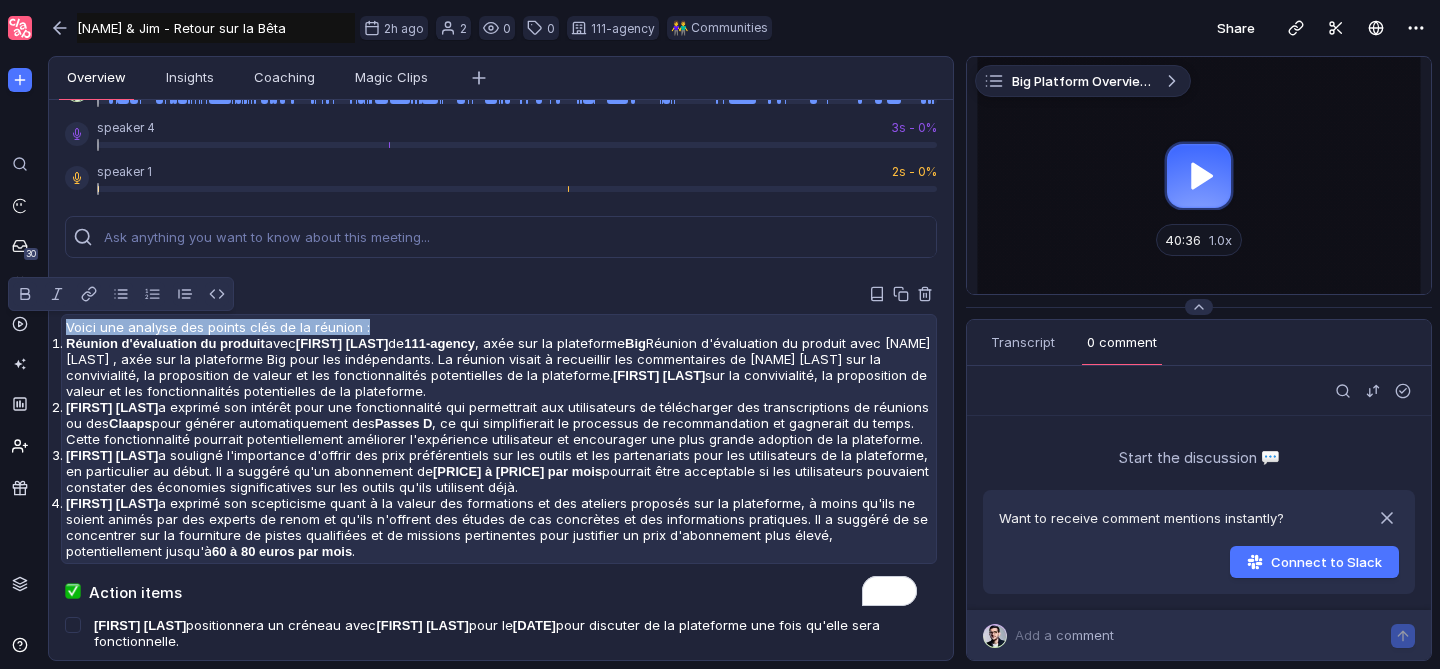 scroll, scrollTop: 138, scrollLeft: 0, axis: vertical 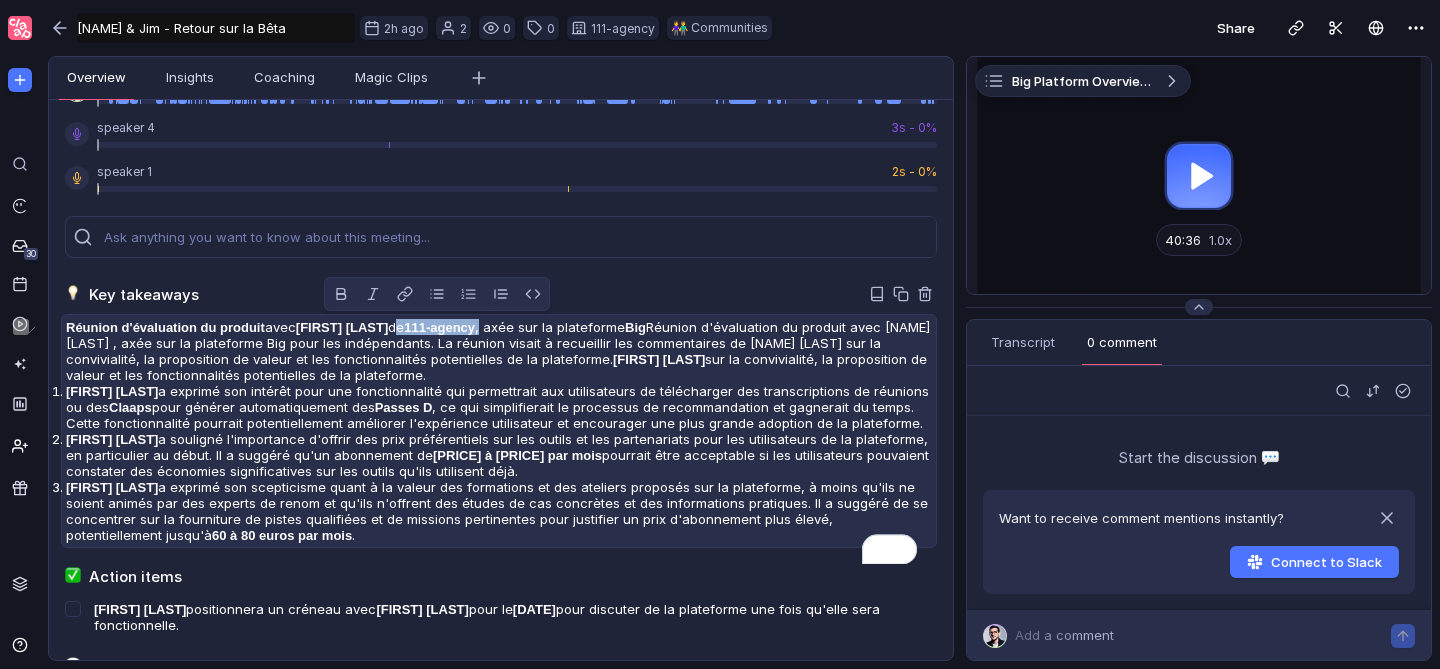 drag, startPoint x: 392, startPoint y: 326, endPoint x: 483, endPoint y: 325, distance: 91.00549 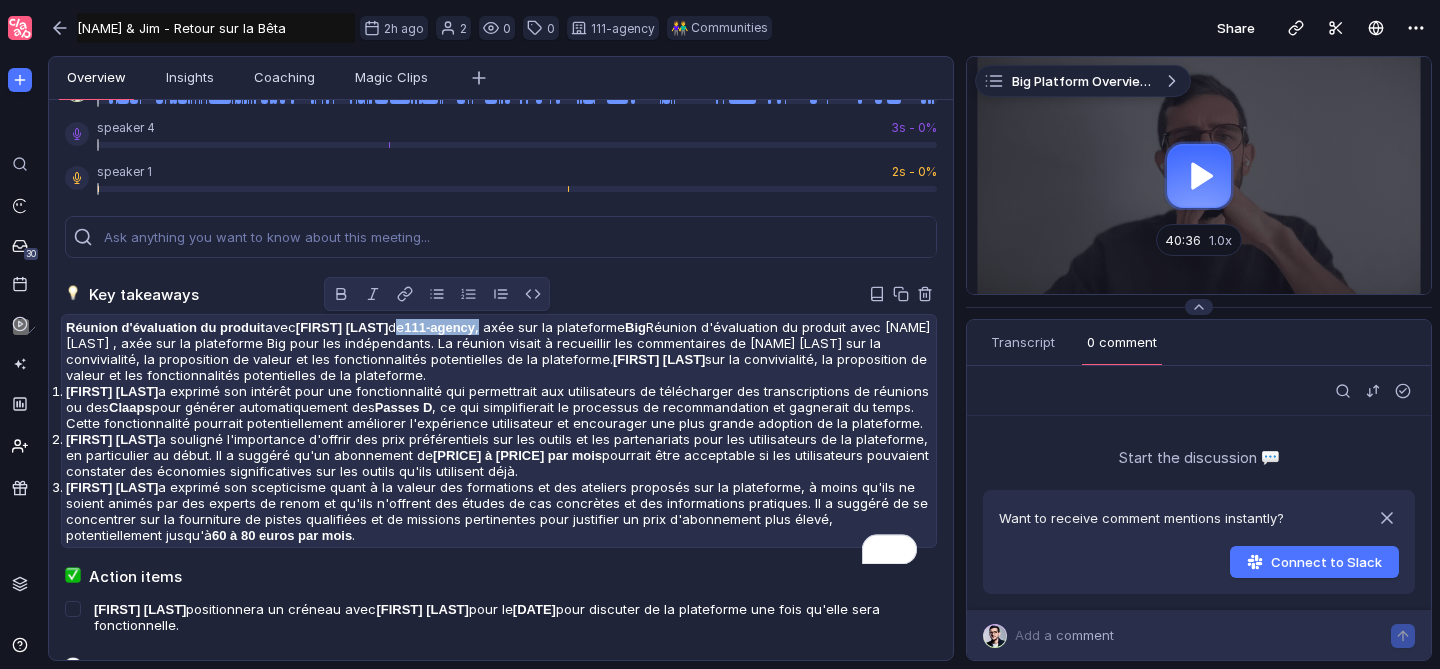 click on "Réunion d'évaluation du produit avec [NAME] [LAST] de [COMPANY] , axée sur la plateforme Big pour les indépendants. La réunion visait à recueillir les commentaires de [NAME] [LAST] sur la convivialité, la proposition de valeur et les fonctionnalités potentielles de la plateforme." at bounding box center (499, 351) 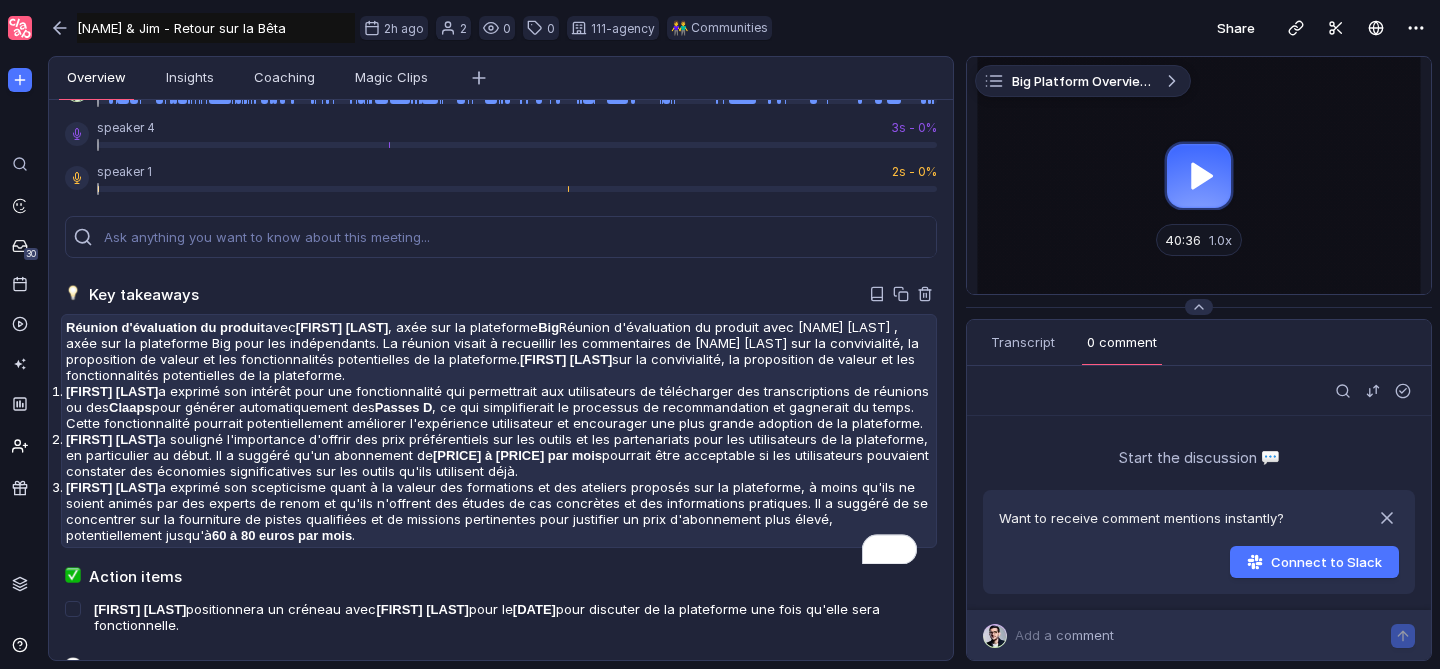 click on "Réunion d'évaluation du produit avec [NAME] [LAST] , axée sur la plateforme Big pour les indépendants. La réunion visait à recueillir les commentaires de [NAME] [LAST] sur la convivialité, la proposition de valeur et les fonctionnalités potentielles de la plateforme." at bounding box center [499, 351] 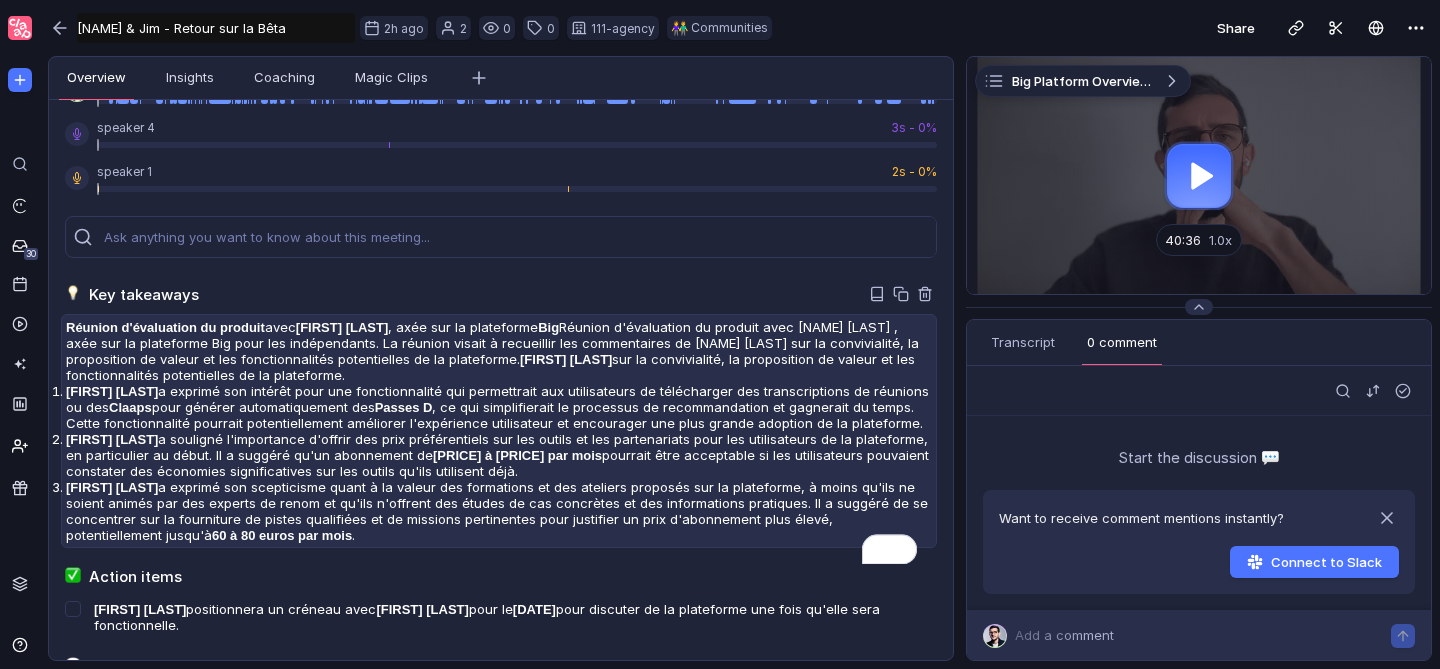 click on "Big" at bounding box center (548, 327) 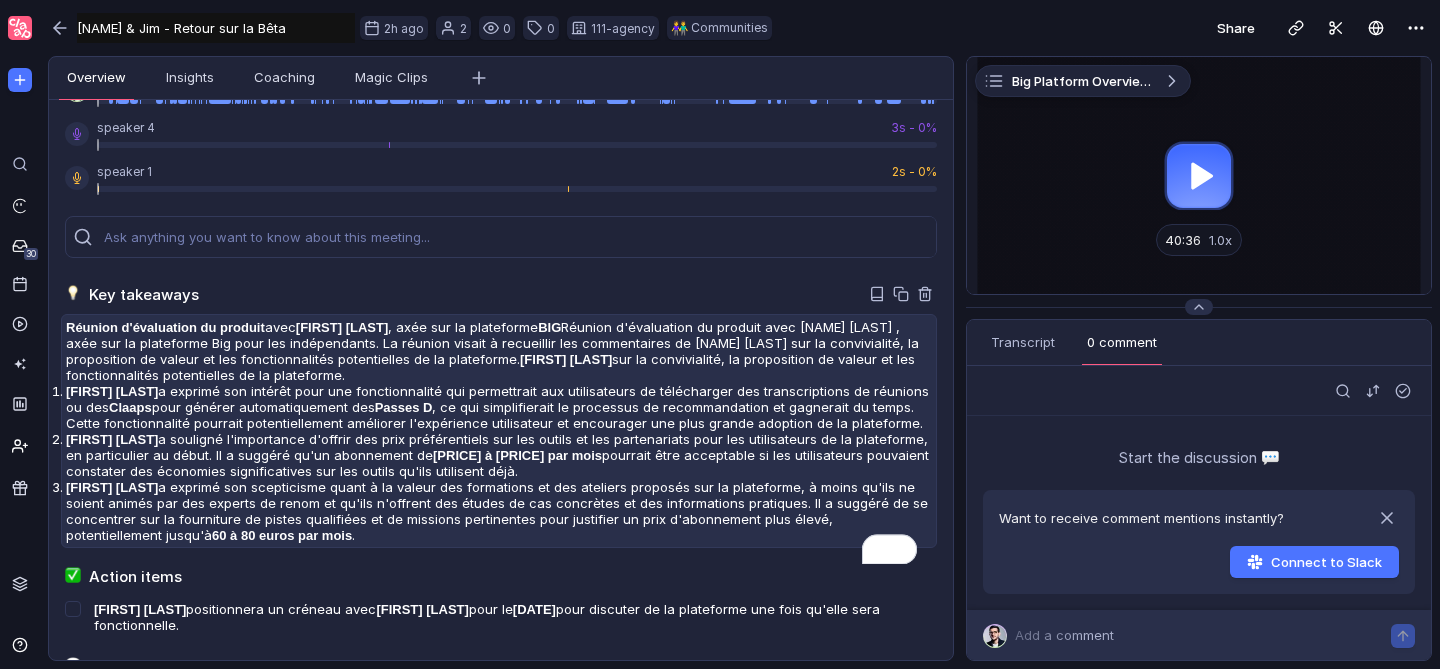 click on "[FIRST] [LAST]" at bounding box center [566, 359] 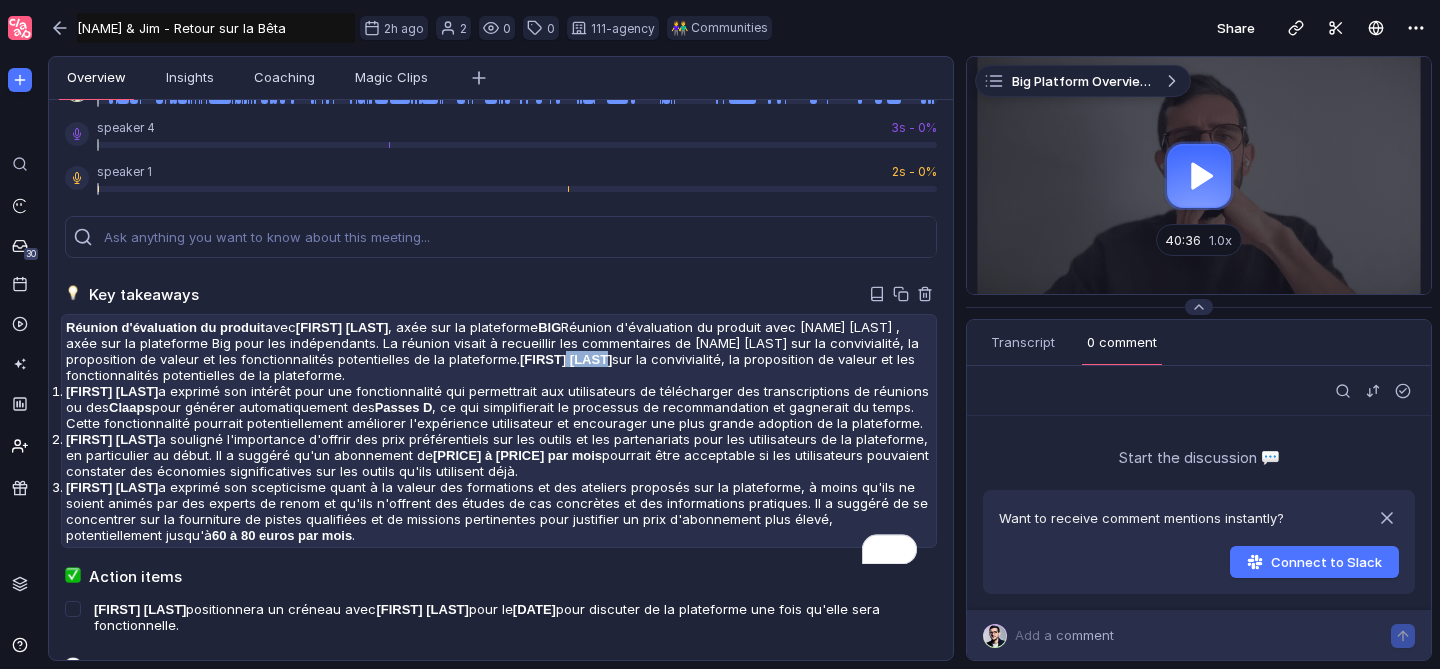 click on "[FIRST] [LAST]" at bounding box center [566, 359] 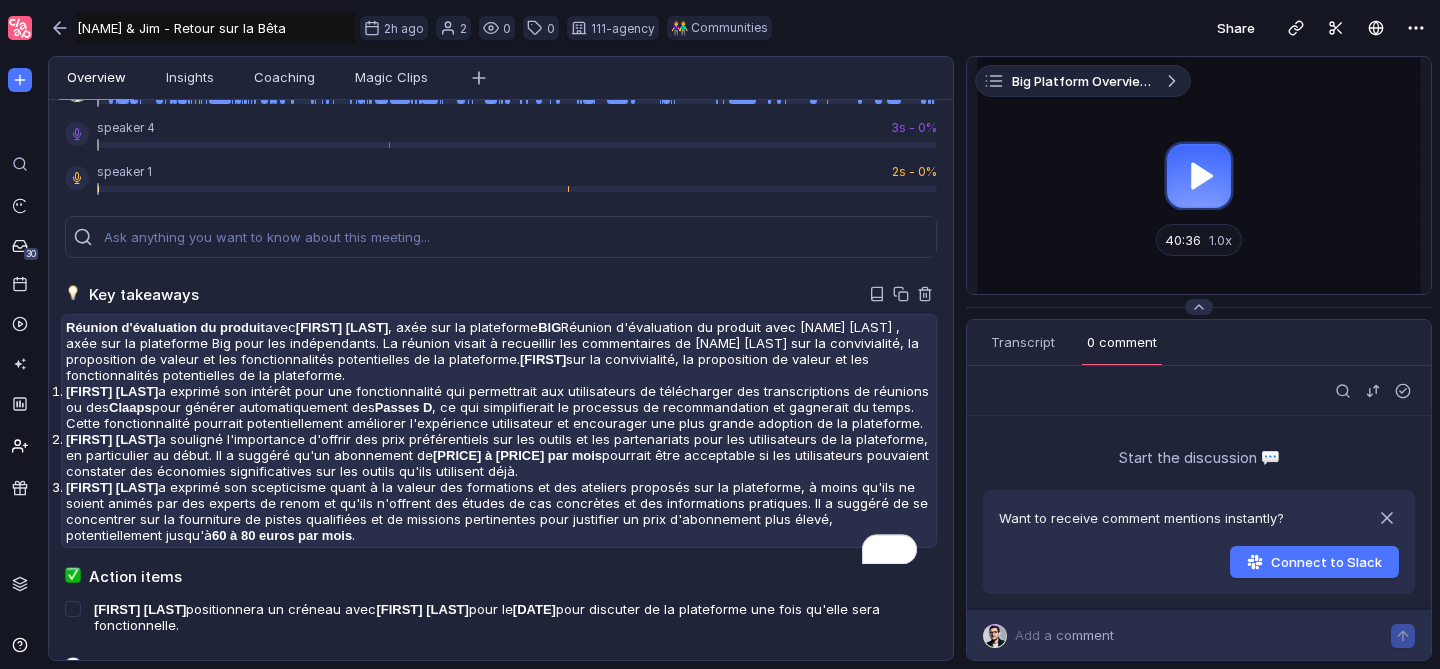 click on "[FIRST] [LAST]" at bounding box center [112, 391] 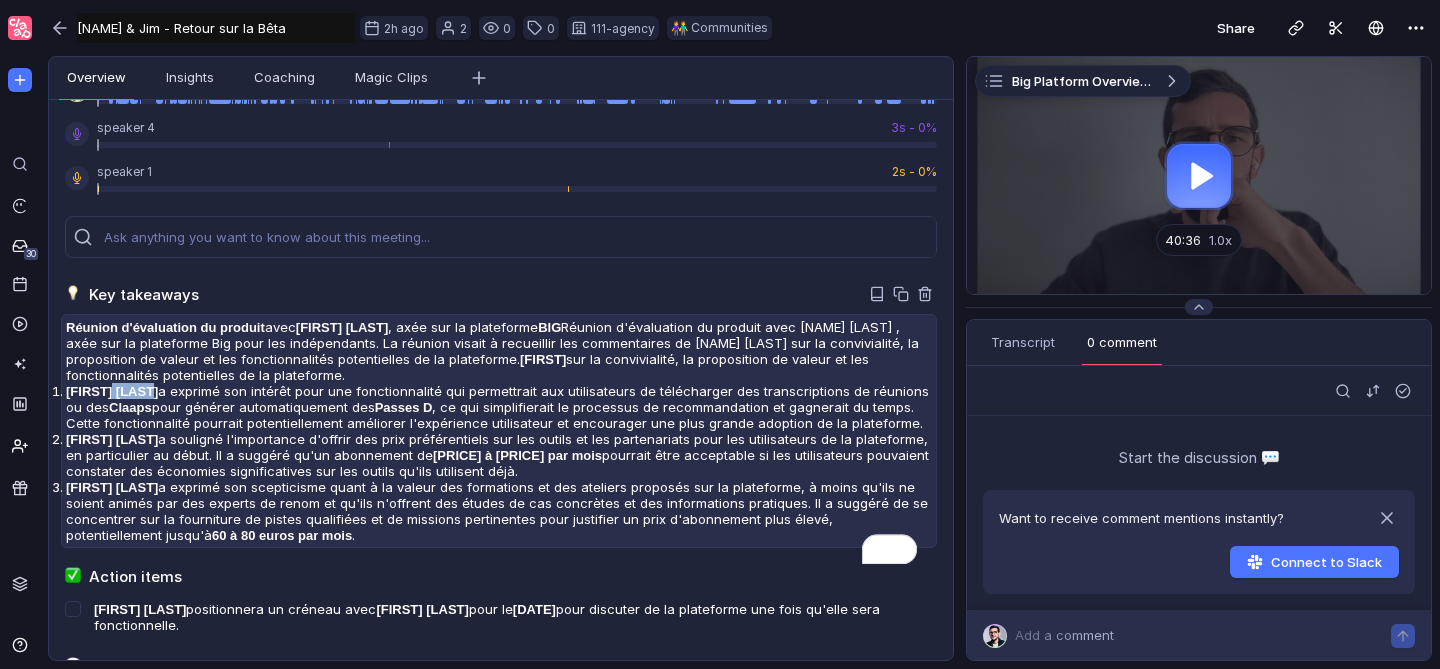 click on "[FIRST] [LAST]" at bounding box center (112, 391) 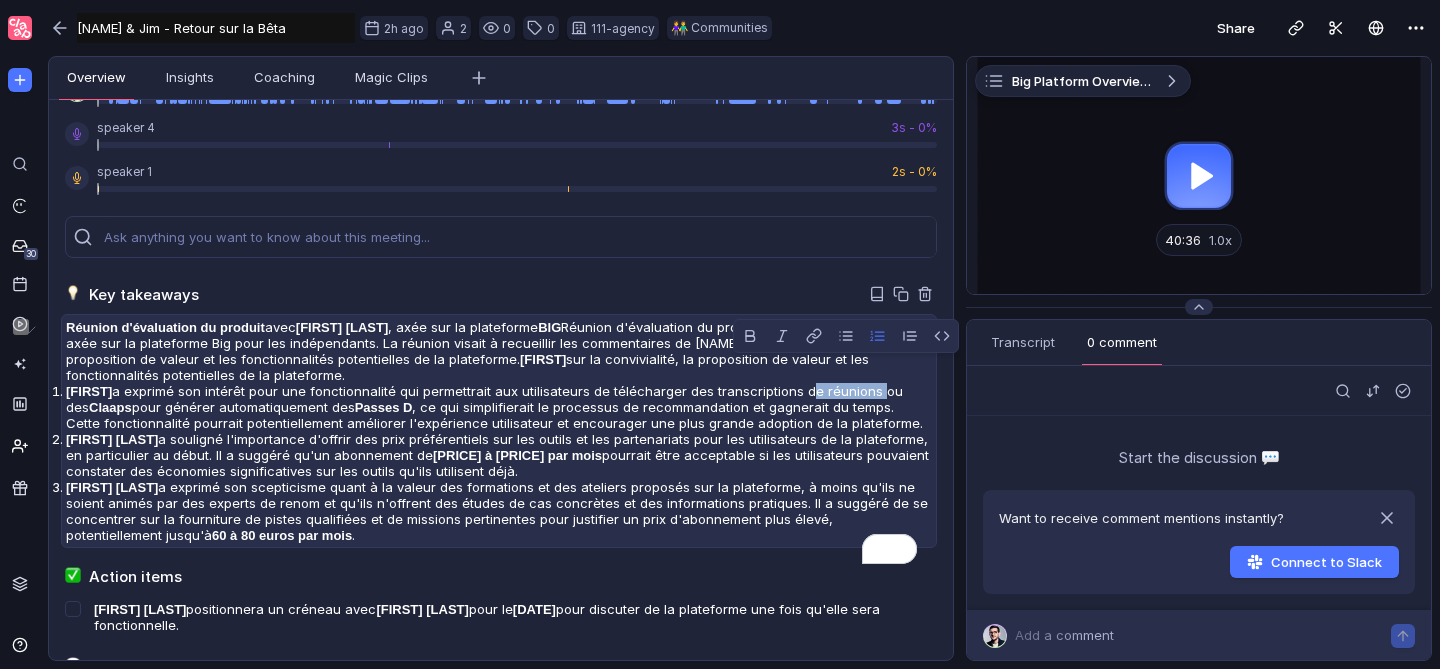 drag, startPoint x: 810, startPoint y: 369, endPoint x: 881, endPoint y: 370, distance: 71.00704 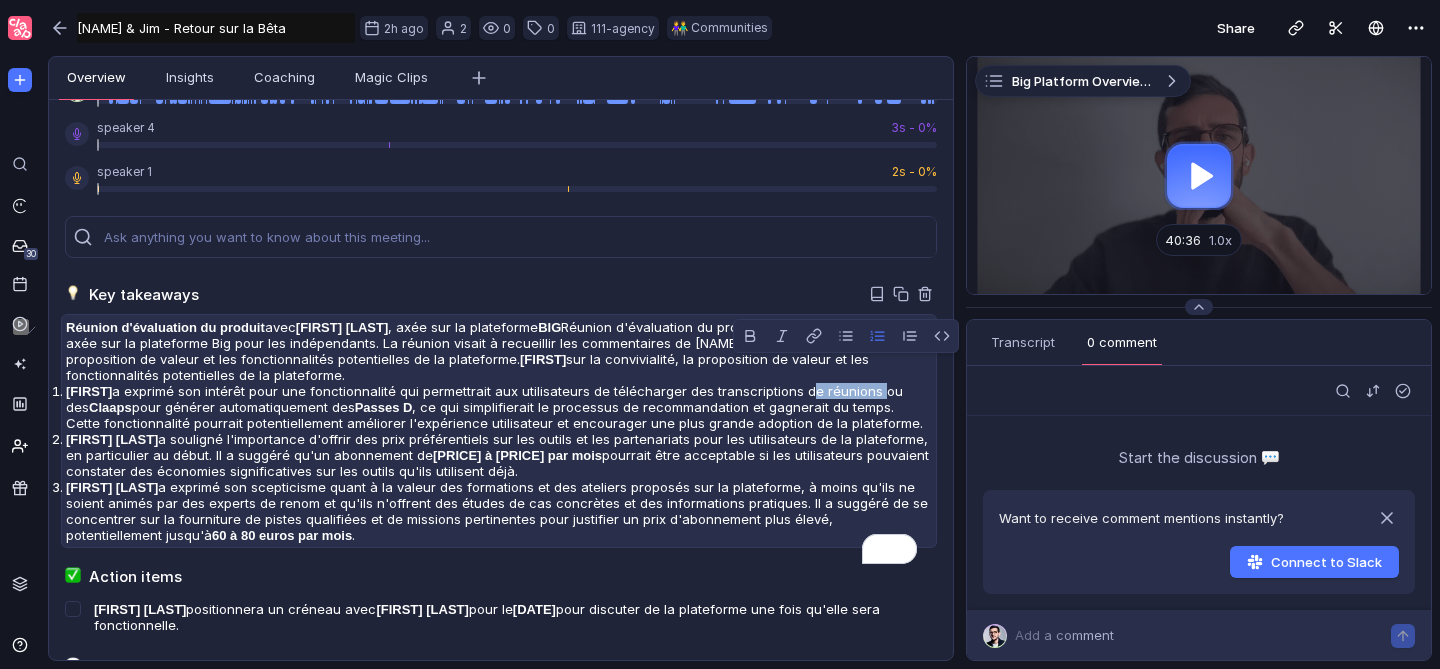 click on "[FIRST] a exprimé son intérêt pour une fonctionnalité qui permettrait aux utilisateurs de télécharger des transcriptions de réunions ou des Claaps pour générer automatiquement des Passes D , ce qui simplifierait le processus de recommandation et gagnerait du temps. Cette fonctionnalité pourrait potentiellement améliorer l'expérience utilisateur et encourager une plus grande adoption de la plateforme." at bounding box center [499, 407] 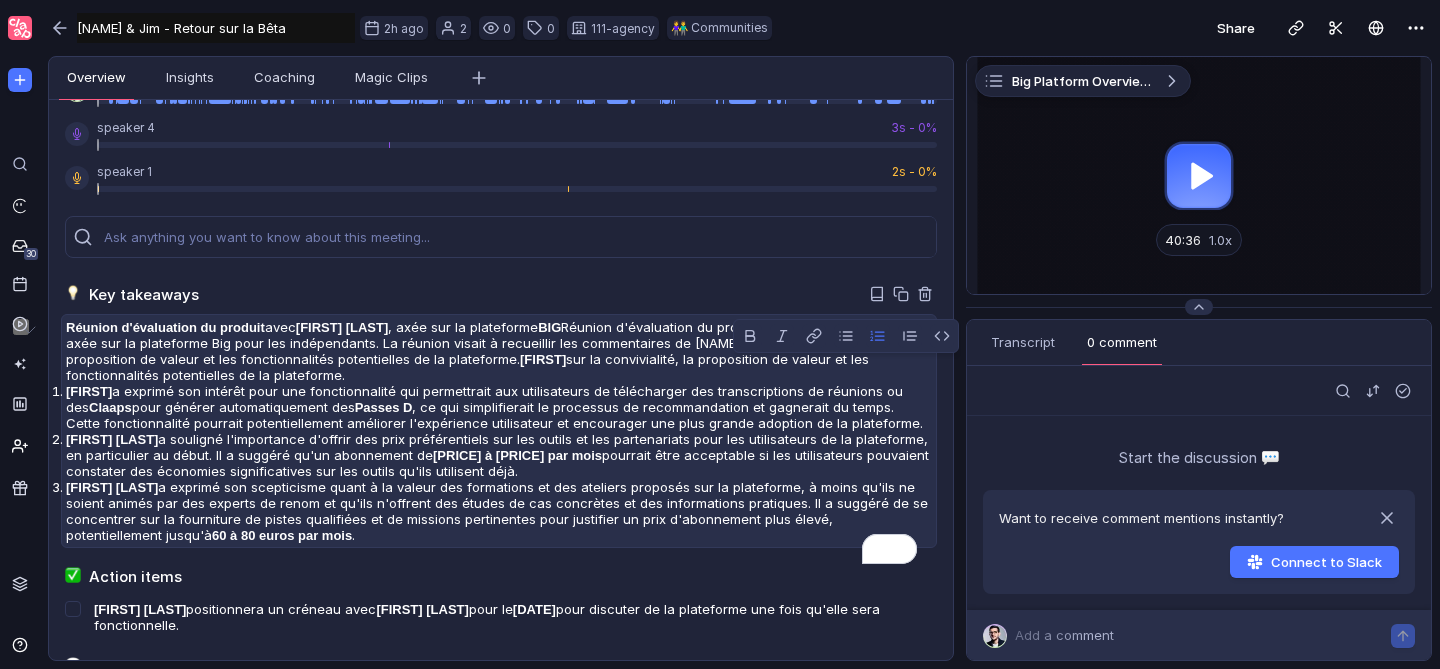 click on "[FIRST] a exprimé son intérêt pour une fonctionnalité qui permettrait aux utilisateurs de télécharger des transcriptions de réunions ou des Claaps pour générer automatiquement des Passes D , ce qui simplifierait le processus de recommandation et gagnerait du temps. Cette fonctionnalité pourrait potentiellement améliorer l'expérience utilisateur et encourager une plus grande adoption de la plateforme." at bounding box center (499, 407) 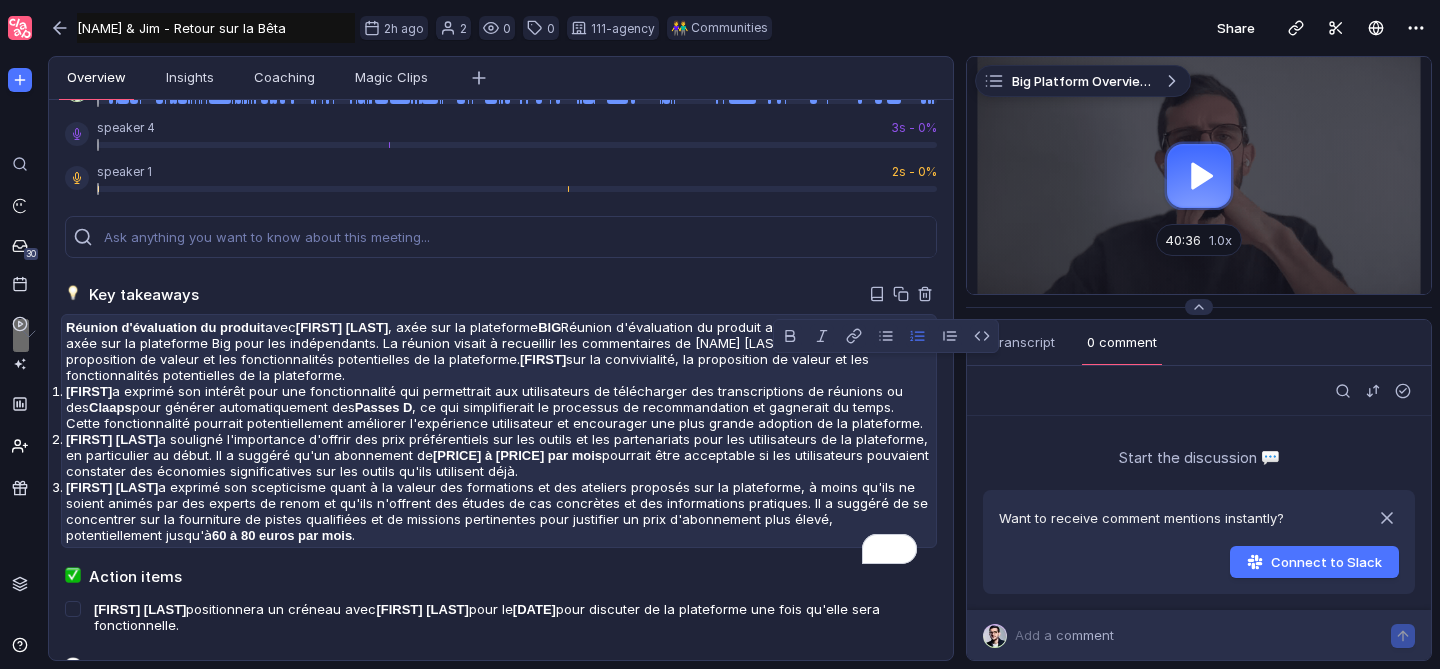 drag, startPoint x: 888, startPoint y: 365, endPoint x: 114, endPoint y: 379, distance: 774.1266 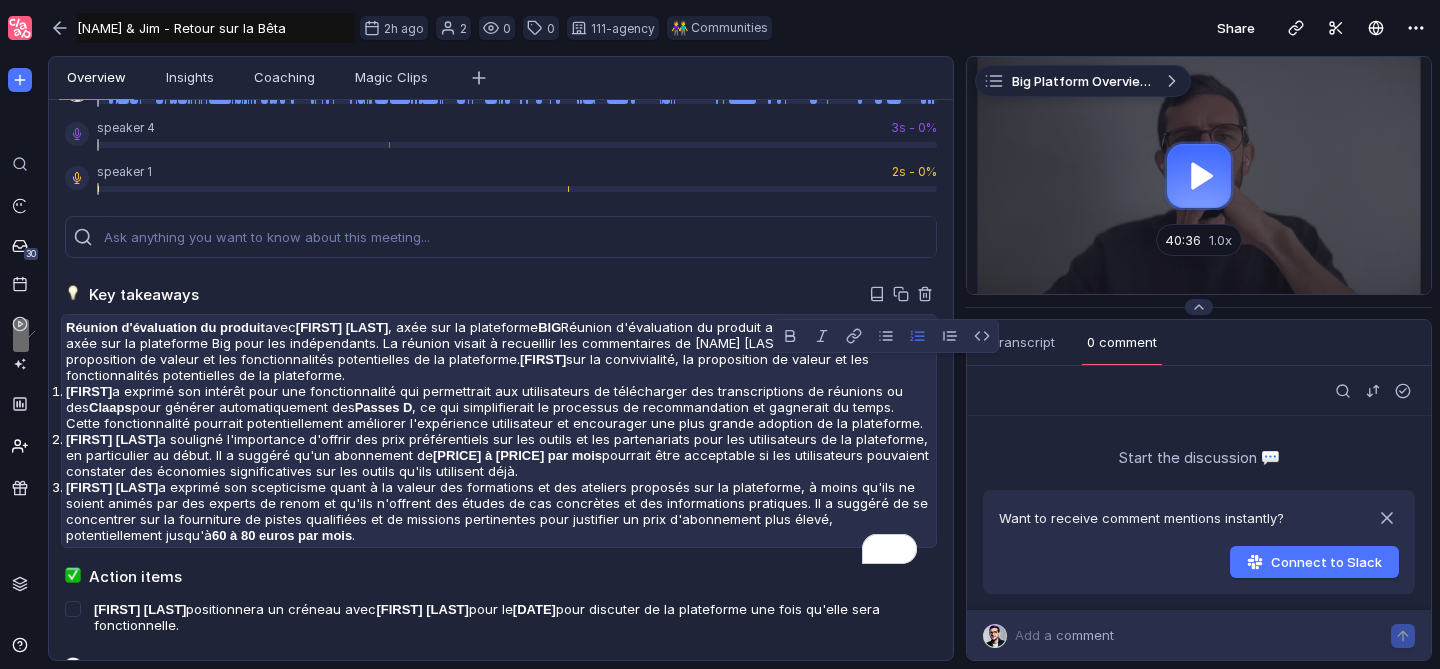 click on "[FIRST] a exprimé son intérêt pour une fonctionnalité qui permettrait aux utilisateurs de télécharger des transcriptions de réunions ou des Claaps pour générer automatiquement des Passes D , ce qui simplifierait le processus de recommandation et gagnerait du temps. Cette fonctionnalité pourrait potentiellement améliorer l'expérience utilisateur et encourager une plus grande adoption de la plateforme." at bounding box center [499, 407] 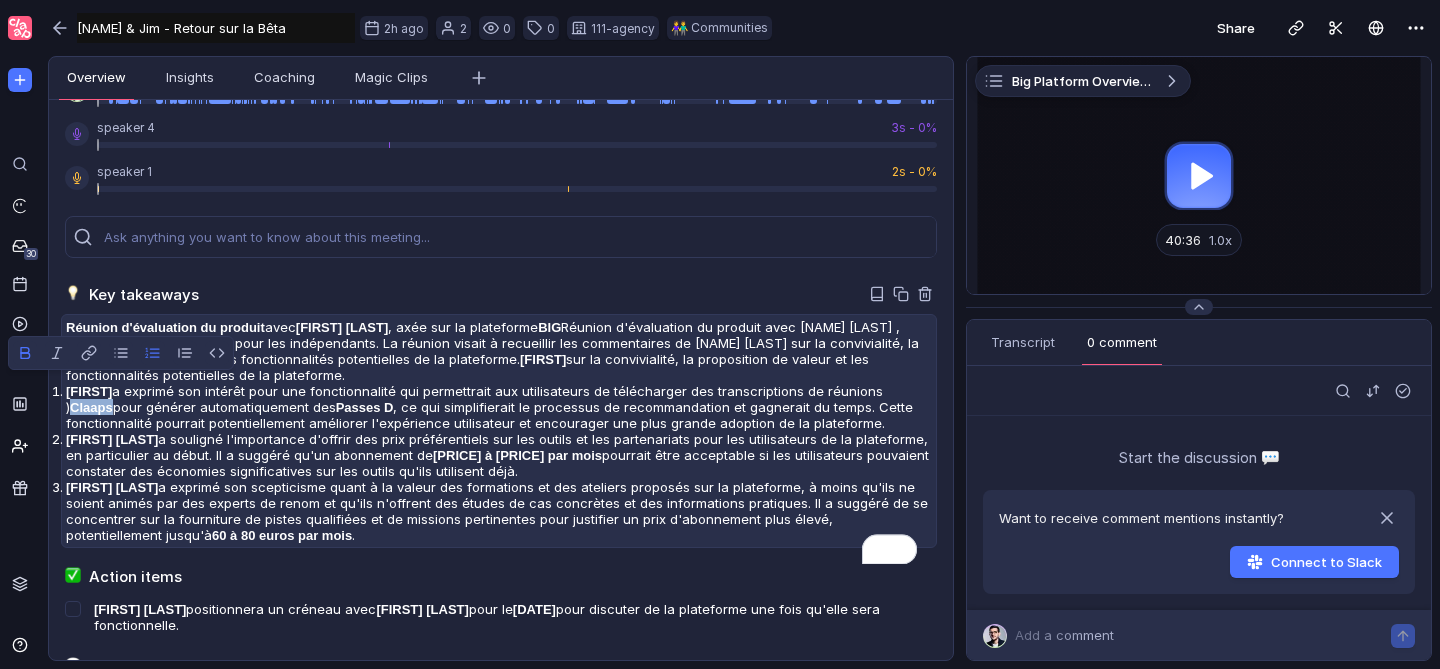 drag, startPoint x: 139, startPoint y: 384, endPoint x: 91, endPoint y: 385, distance: 48.010414 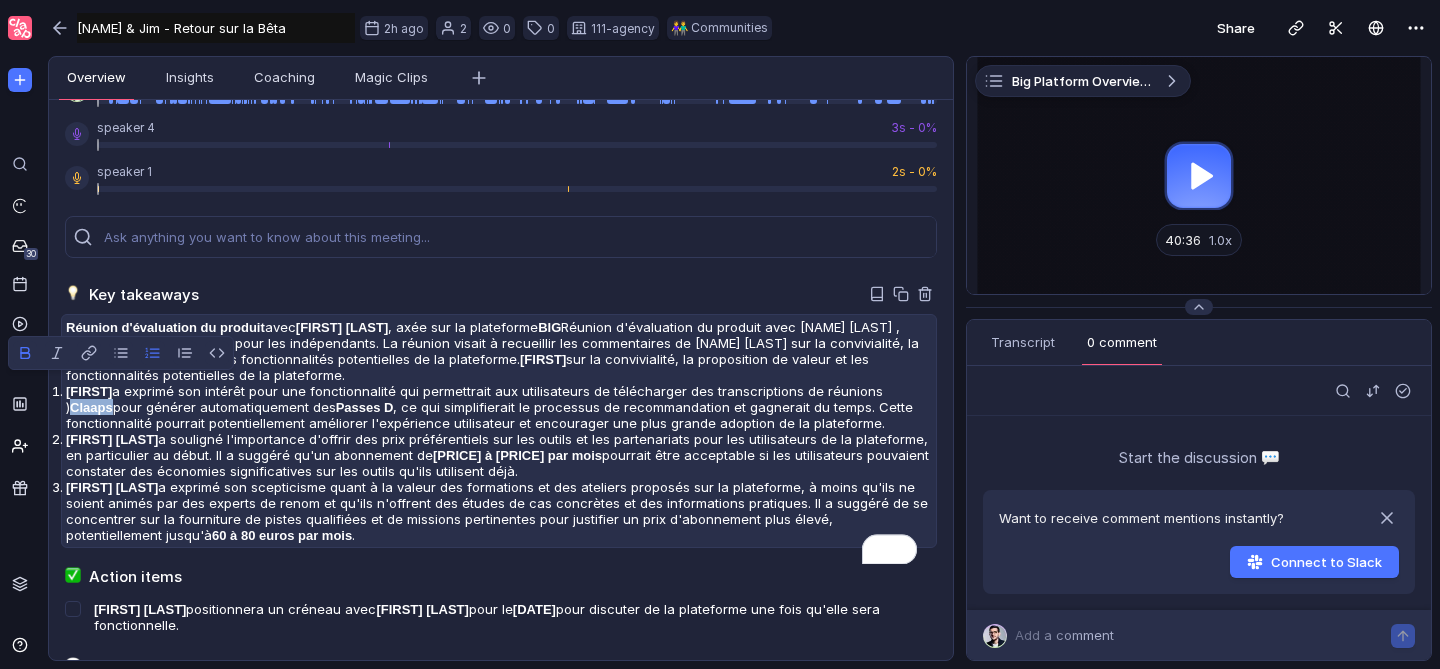 click on "[FIRST] a exprimé son intérêt pour une fonctionnalité qui permettrait aux utilisateurs de télécharger des transcriptions de réunions ) Claaps pour générer automatiquement des Passes D , ce qui simplifierait le processus de recommandation et gagnerait du temps. Cette fonctionnalité pourrait potentiellement améliorer l'expérience utilisateur et encourager une plus grande adoption de la plateforme." at bounding box center [499, 407] 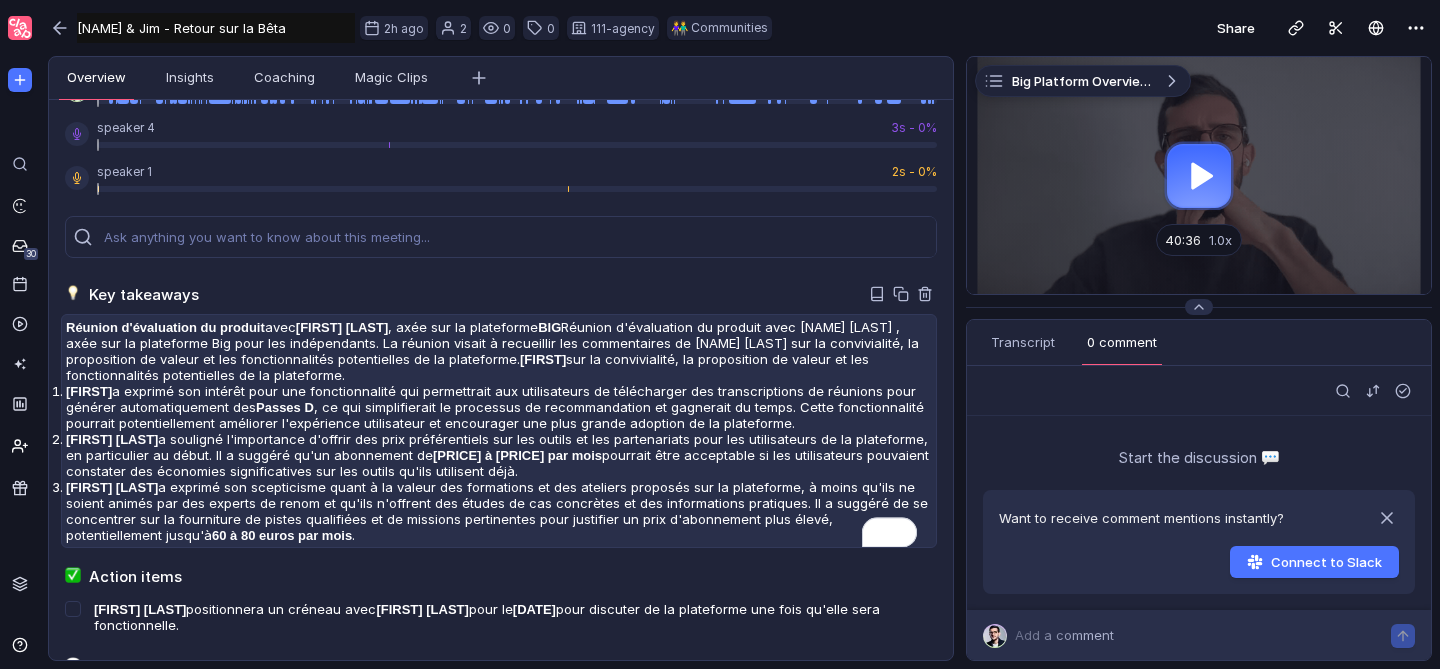 drag, startPoint x: 355, startPoint y: 384, endPoint x: 399, endPoint y: 407, distance: 49.648766 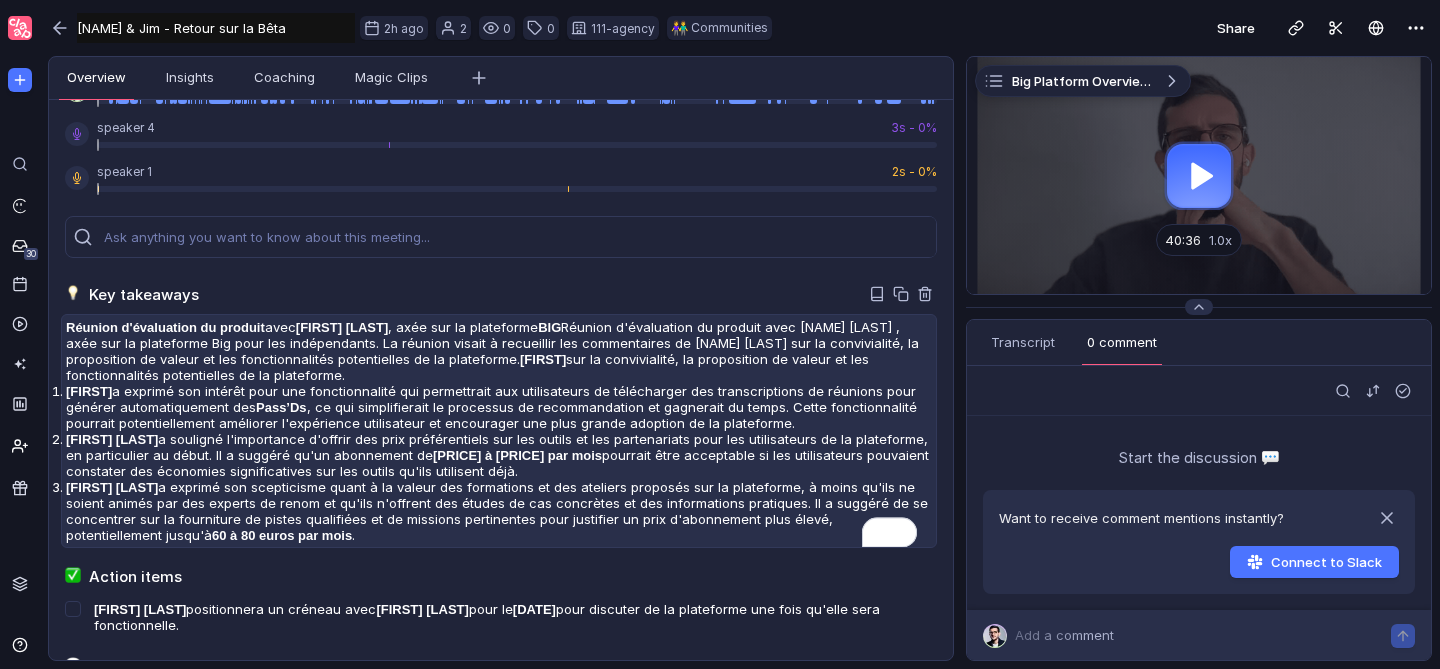 click on "[NAME] [LAST] a exprimé son intérêt pour une fonctionnalité qui permettrait aux utilisateurs de télécharger des transcriptions de réunions pour générer automatiquement des Pass’Ds , ce qui simplifierait le processus de recommandation et gagnerait du temps. Cette fonctionnalité pourrait potentiellement améliorer l'expérience utilisateur et encourager une plus grande adoption de la plateforme." at bounding box center (499, 407) 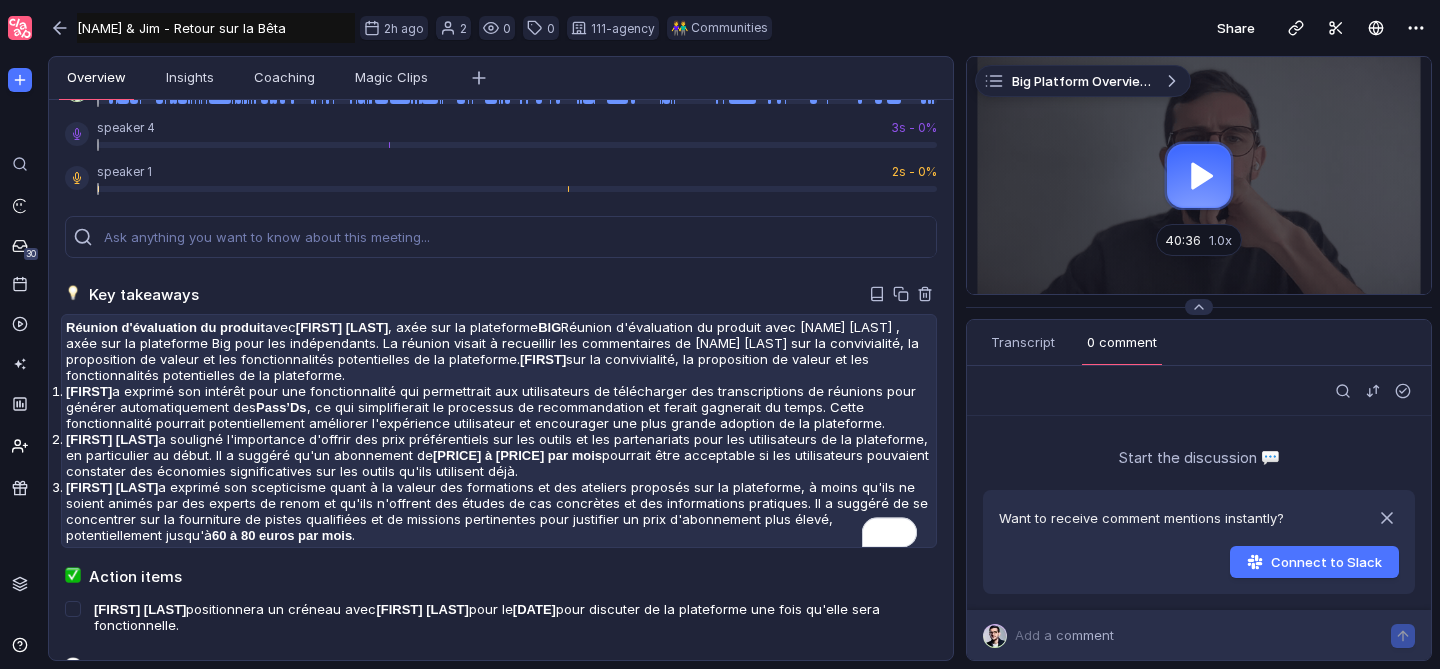 click on "[FIRST] a exprimé son intérêt pour une fonctionnalité qui permettrait aux utilisateurs de télécharger des transcriptions de réunions pour générer automatiquement des Pass’Ds , ce qui simplifierait le processus de recommandation et ferait gagner du temps. Cette fonctionnalité pourrait potentiellement améliorer l'expérience utilisateur et encourager une plus grande adoption de la plateforme." at bounding box center [499, 407] 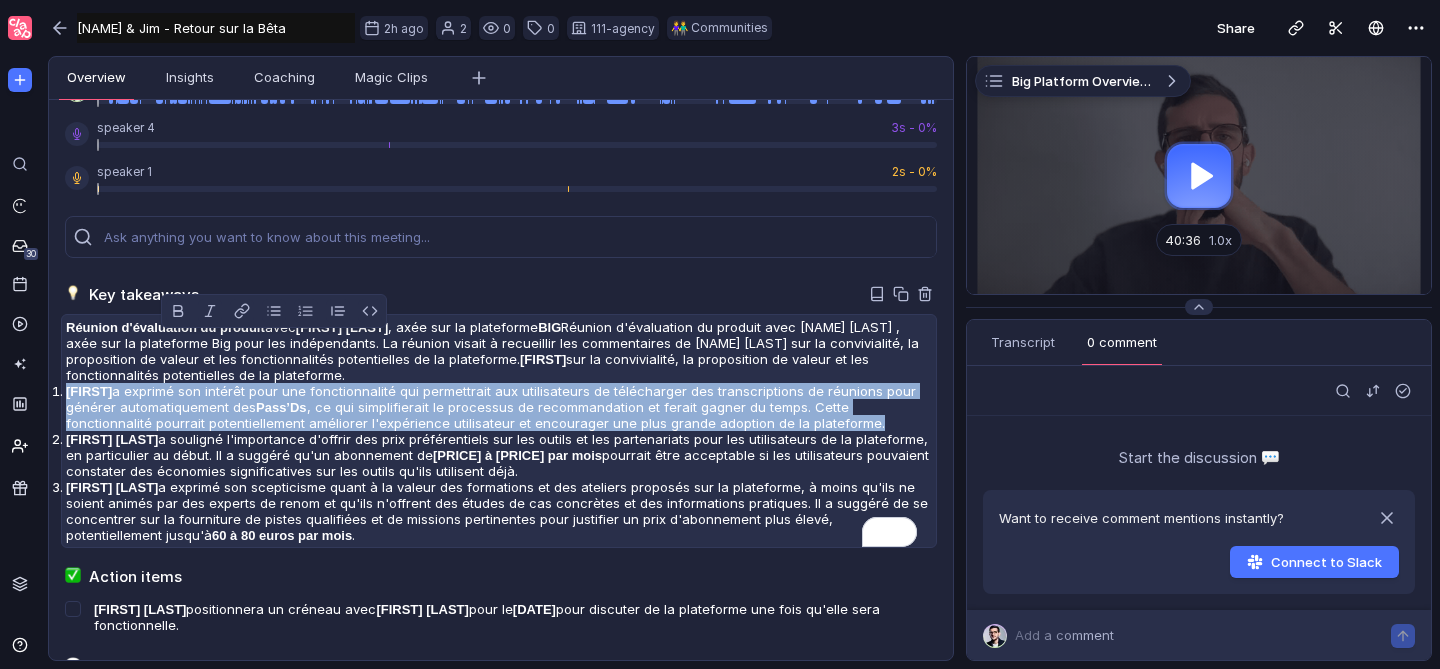 drag, startPoint x: 889, startPoint y: 408, endPoint x: 274, endPoint y: 357, distance: 617.111 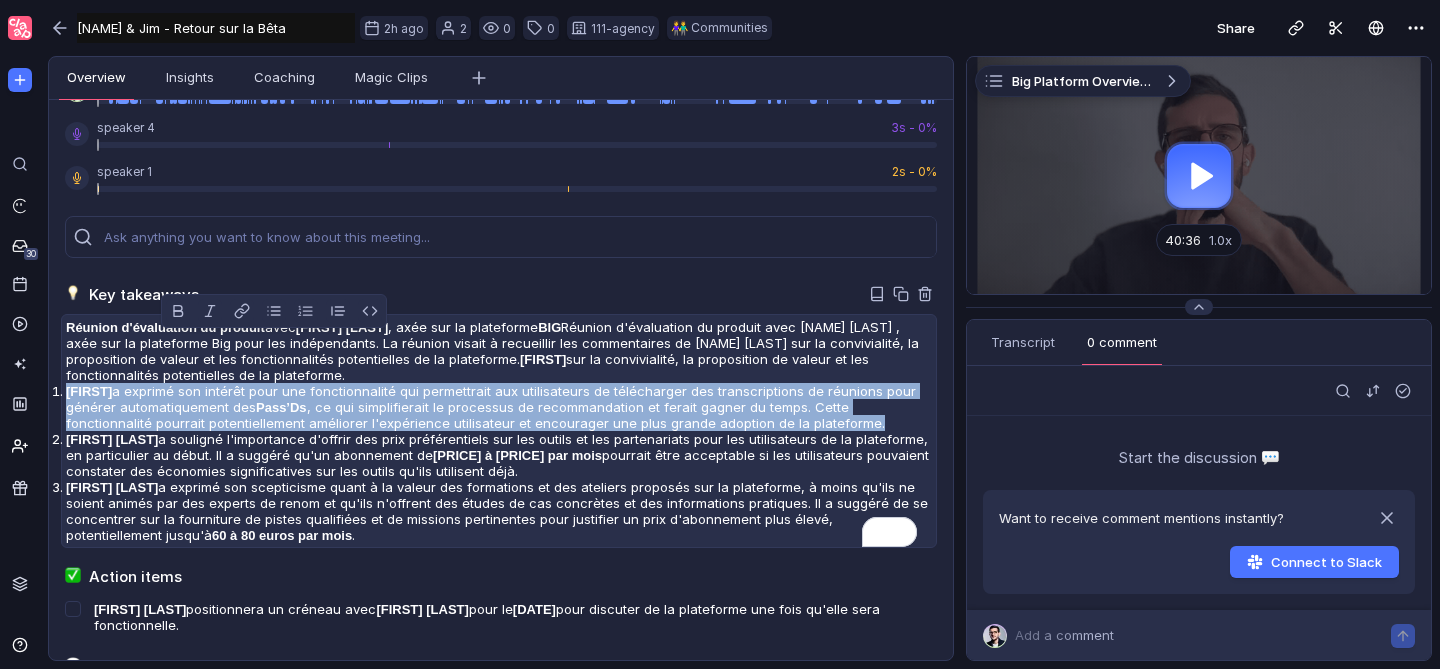 click on "Réunion d'évaluation du produit avec [FIRST] [LAST] , axée sur la plateforme BIG pour les indépendants. La réunion visait à recueillir les commentaires de [FIRST] sur la convivialité, la proposition de valeur et les fonctionnalités potentielles de la plateforme. [FIRST] a exprimé son intérêt pour une fonctionnalité qui permettrait aux utilisateurs de télécharger des transcriptions de réunions pour générer automatiquement des Pass’Ds , ce qui simplifierait le processus de recommandation et ferait gagner du temps. Cette fonctionnalité pourrait potentiellement améliorer l'expérience utilisateur et encourager une plus grande adoption de la plateforme. [FIRST] [LAST] a souligné l'importance d'offrir des prix préférentiels sur les outils et les partenariats pour les utilisateurs de la plateforme, en particulier au début. Il a suggéré qu'un abonnement de 30 à 40 euros par mois [FIRST] [LAST] 60 à 80 euros par mois ." at bounding box center [499, 431] 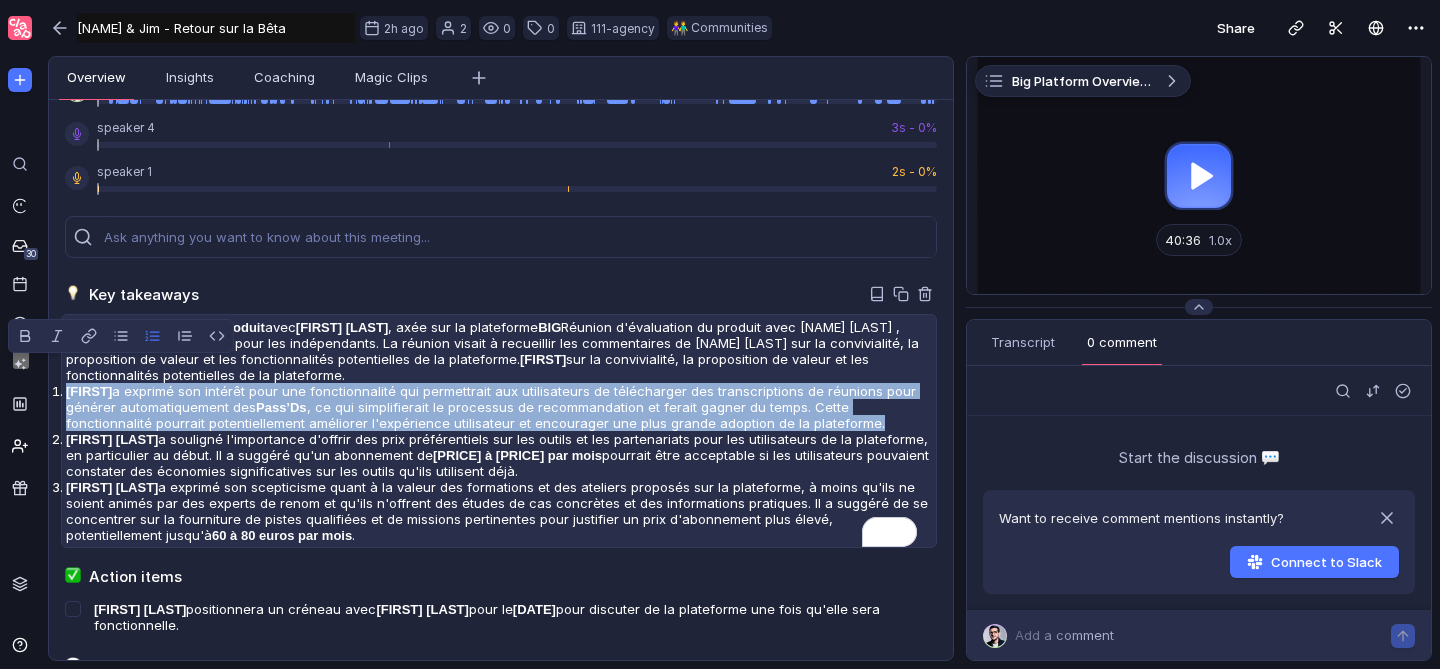 click on "[FIRST] a exprimé son intérêt pour une fonctionnalité qui permettrait aux utilisateurs de télécharger des transcriptions de réunions pour générer automatiquement des Pass’Ds , ce qui simplifierait le processus de recommandation et ferait gagner du temps. Cette fonctionnalité pourrait potentiellement améliorer l'expérience utilisateur et encourager une plus grande adoption de la plateforme." at bounding box center (499, 407) 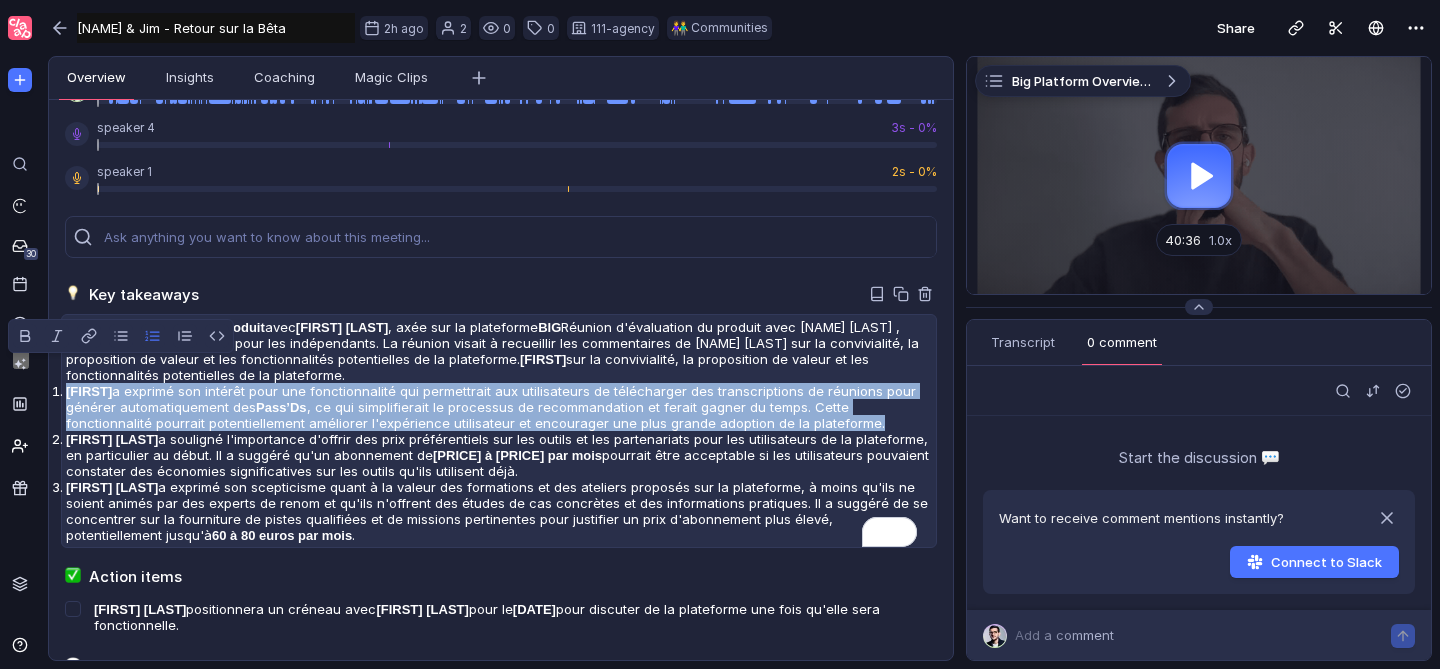 drag, startPoint x: 889, startPoint y: 406, endPoint x: 89, endPoint y: 370, distance: 800.8096 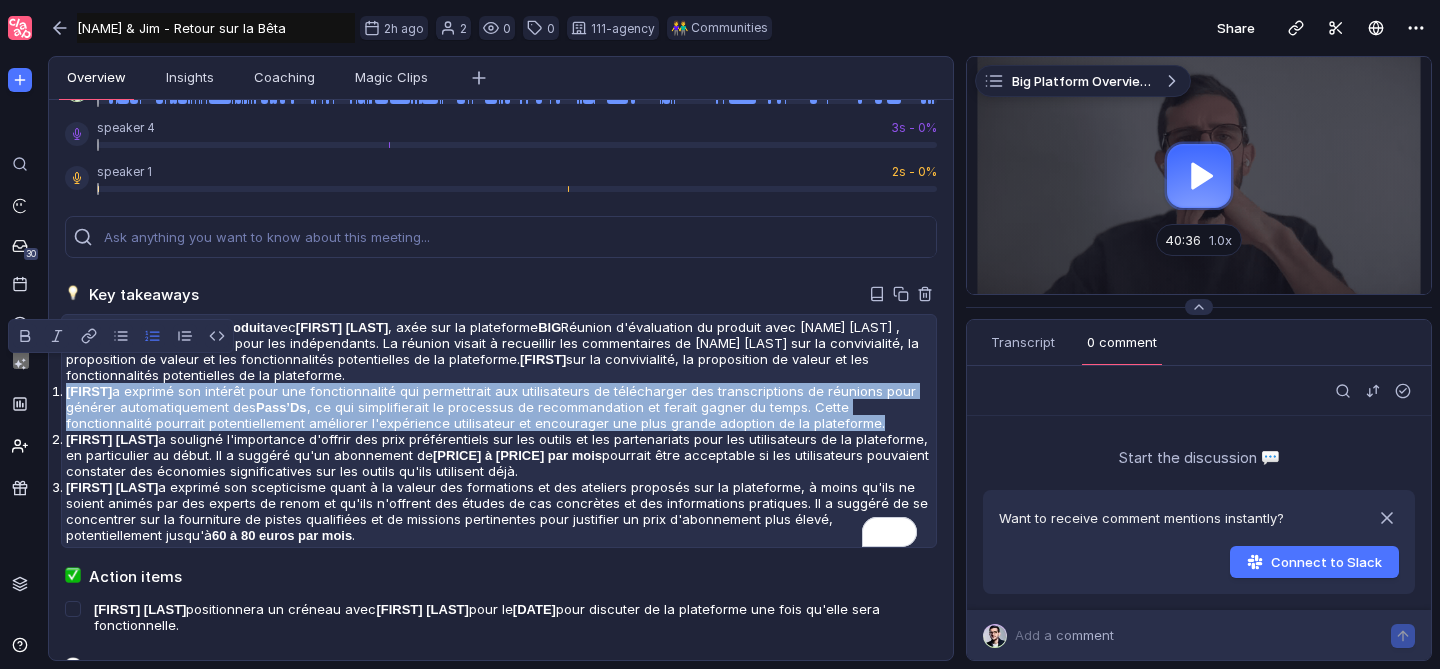 click on "[FIRST] a exprimé son intérêt pour une fonctionnalité qui permettrait aux utilisateurs de télécharger des transcriptions de réunions pour générer automatiquement des Pass’Ds , ce qui simplifierait le processus de recommandation et ferait gagner du temps. Cette fonctionnalité pourrait potentiellement améliorer l'expérience utilisateur et encourager une plus grande adoption de la plateforme." at bounding box center (499, 407) 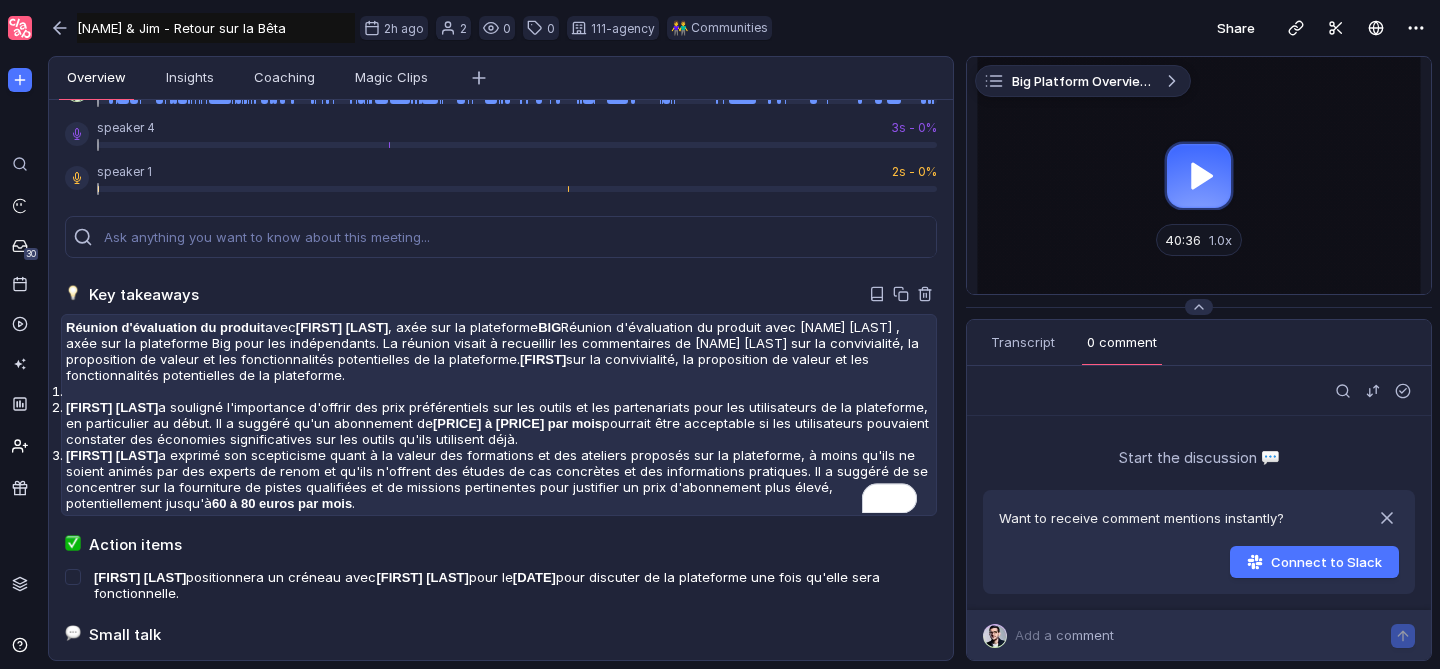 click on "[NAME] [LAST] a souligné l'importance d'offrir des prix préférentiels sur les outils et les partenariats pour les utilisateurs de la plateforme, en particulier au début. Il a suggéré qu'un abonnement de [PRICE] à [PRICE] par mois pourrait être acceptable si les utilisateurs pouvaient constater des économies significatives sur les outils qu'ils utilisent déjà." at bounding box center [499, 391] 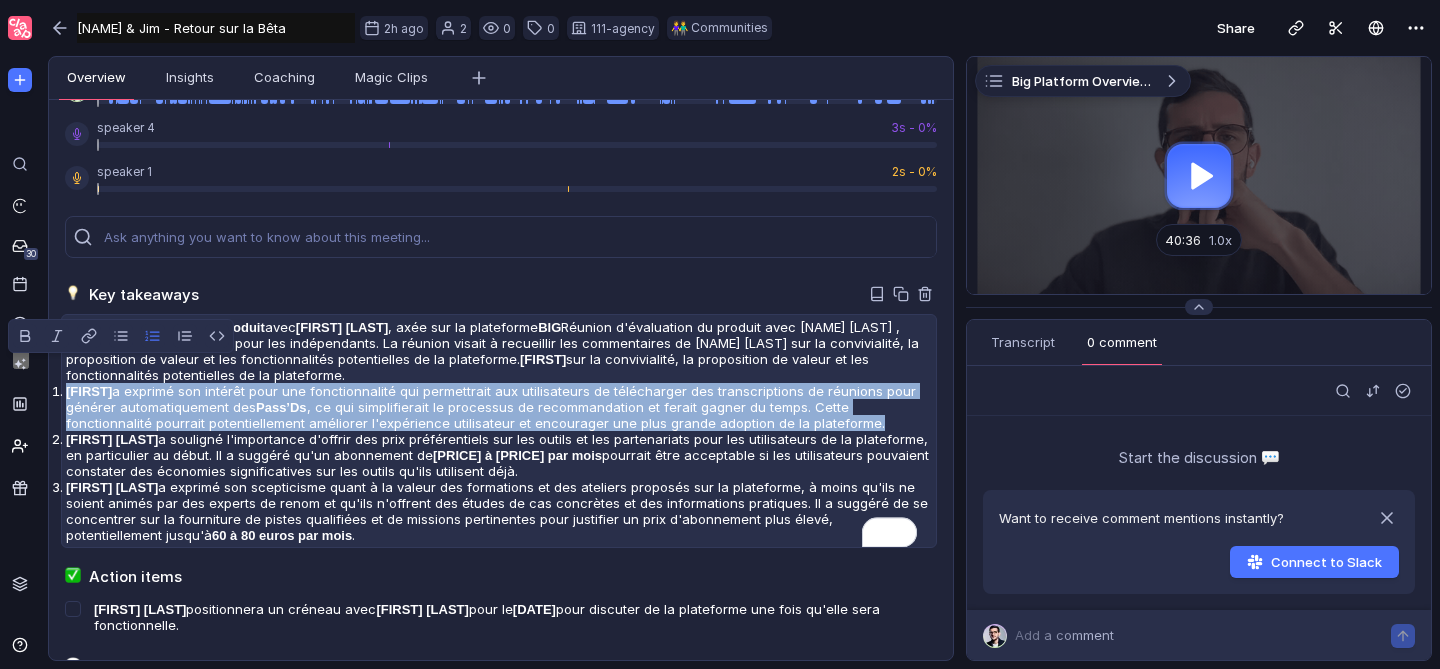click on "[FIRST] a exprimé son intérêt pour une fonctionnalité qui permettrait aux utilisateurs de télécharger des transcriptions de réunions pour générer automatiquement des Pass’Ds , ce qui simplifierait le processus de recommandation et ferait gagner du temps. Cette fonctionnalité pourrait potentiellement améliorer l'expérience utilisateur et encourager une plus grande adoption de la plateforme." at bounding box center (499, 407) 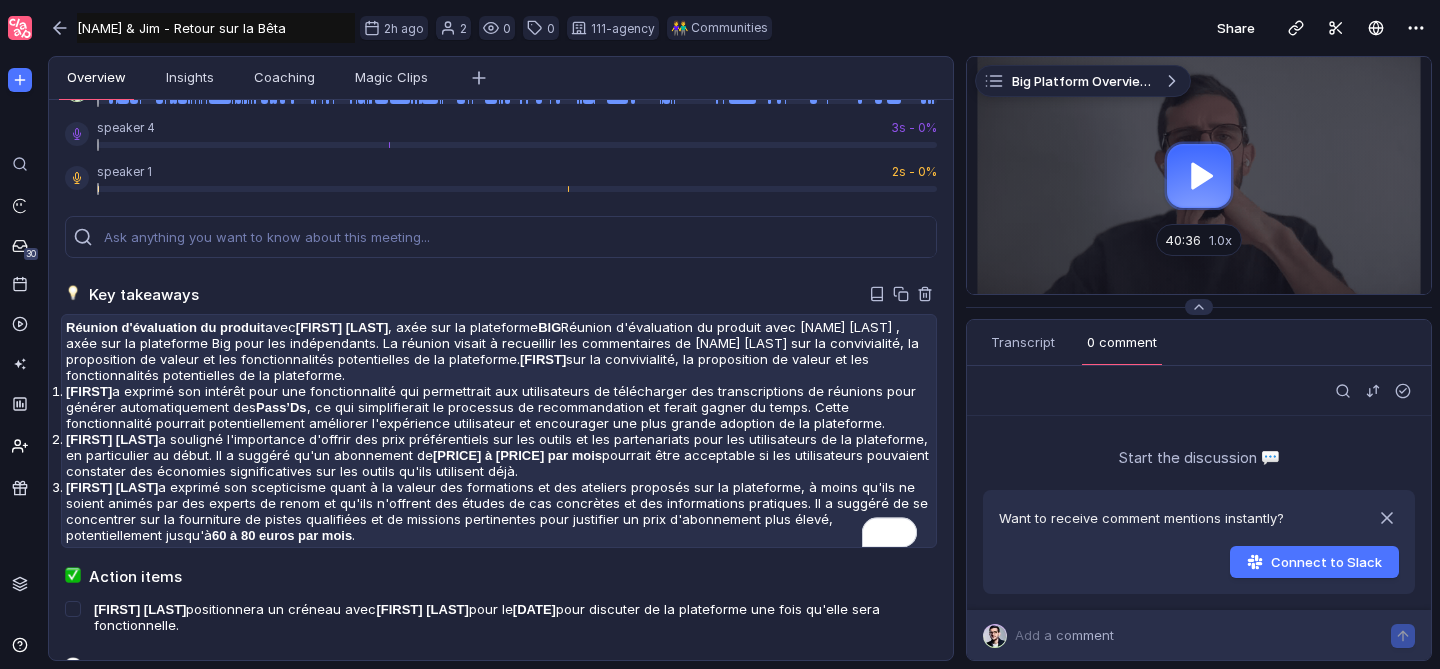 click on "[NAME] a exprimé son intérêt pour une fonctionnalité qui permettrait aux utilisateurs de télécharger des transcriptions de réunions pour générer automatiquement des Pass’Ds , ce qui simplifierait le processus de recommandation et ferait gagner du temps. Cette fonctionnalité pourrait potentiellement améliorer l'expérience utilisateur et encourager une plus grande adoption de la plateforme. [NAME] [LAST] a souligné l'importance d'offrir des prix préférentiels sur les outils et les partenariats pour les utilisateurs de la plateforme, en particulier au début. Il a suggéré qu'un abonnement de [PRICE] à [PRICE] par mois pourrait être acceptable si les utilisateurs pouvaient constater des économies significatives sur les outils qu'ils utilisent déjà. [NAME] [LAST] [PRICE] à [PRICE] par mois ." at bounding box center [499, 463] 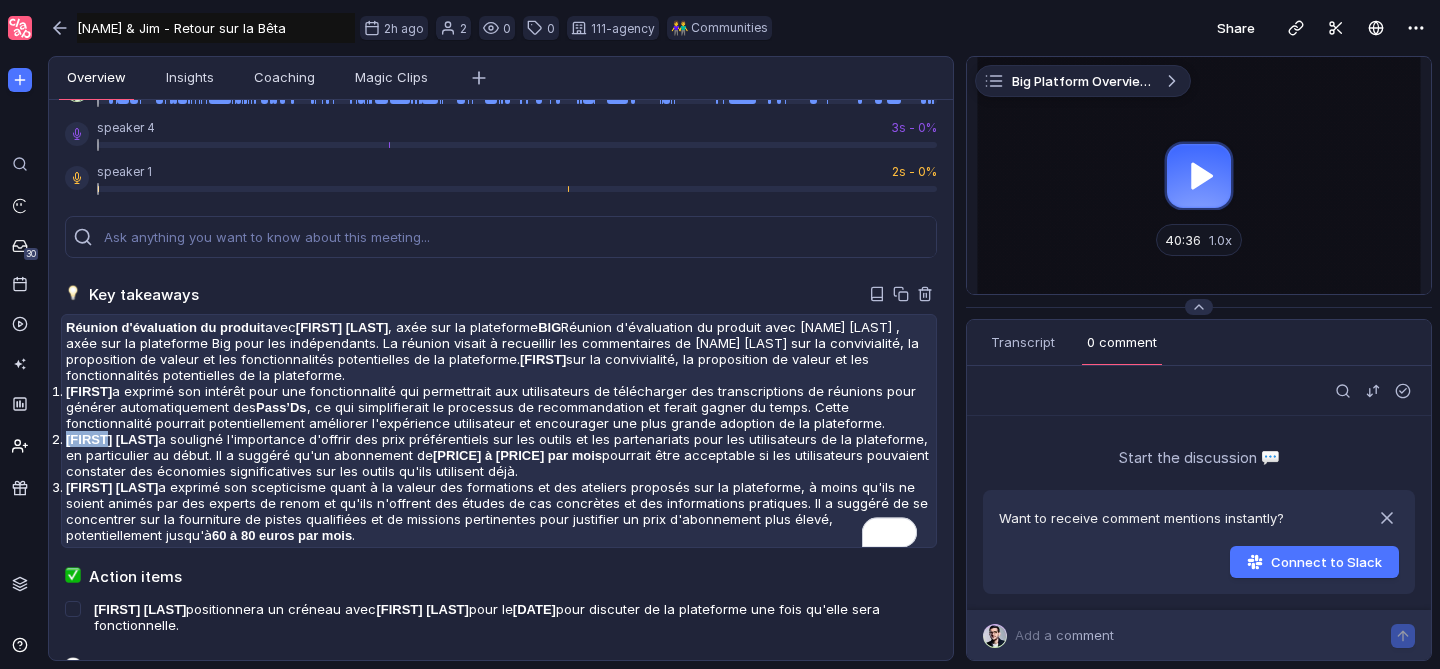 click on "[NAME] a exprimé son intérêt pour une fonctionnalité qui permettrait aux utilisateurs de télécharger des transcriptions de réunions pour générer automatiquement des Pass’Ds , ce qui simplifierait le processus de recommandation et ferait gagner du temps. Cette fonctionnalité pourrait potentiellement améliorer l'expérience utilisateur et encourager une plus grande adoption de la plateforme. [NAME] [LAST] a souligné l'importance d'offrir des prix préférentiels sur les outils et les partenariats pour les utilisateurs de la plateforme, en particulier au début. Il a suggéré qu'un abonnement de [PRICE] à [PRICE] par mois pourrait être acceptable si les utilisateurs pouvaient constater des économies significatives sur les outils qu'ils utilisent déjà. [NAME] [LAST] [PRICE] à [PRICE] par mois ." at bounding box center (499, 463) 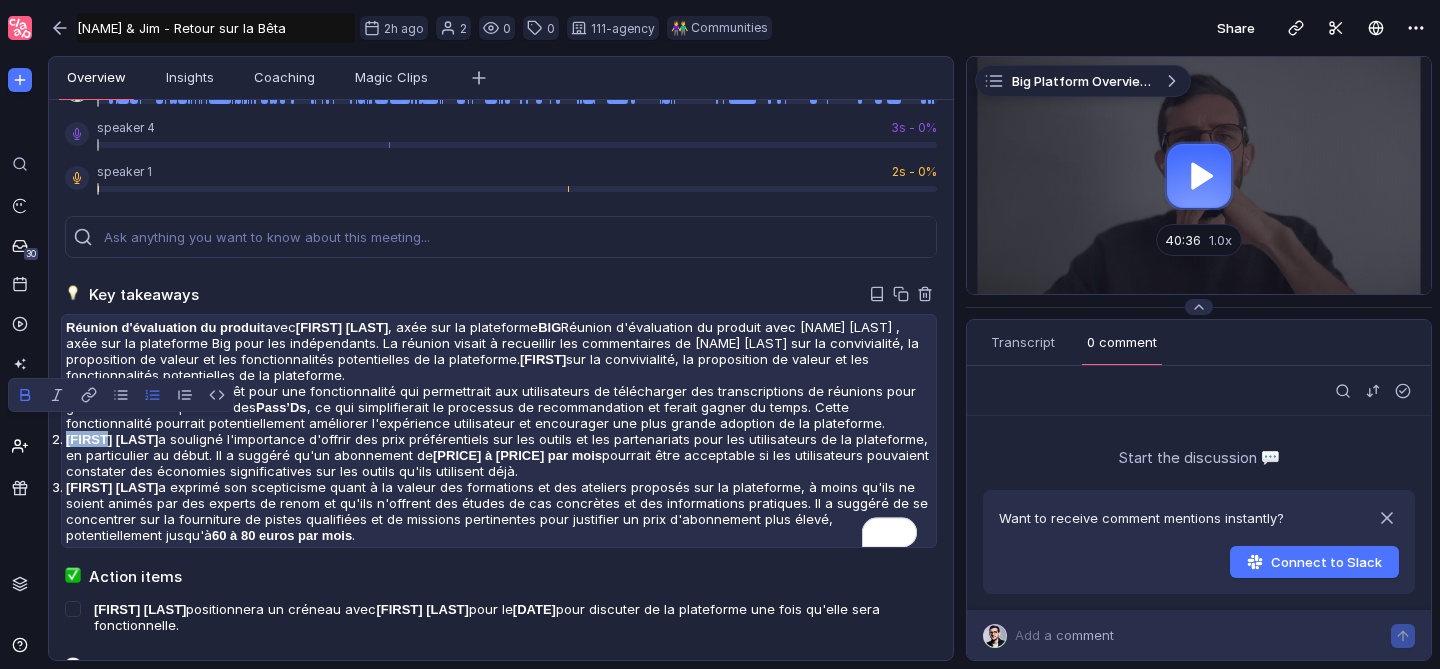 click on "[FIRST] [LAST]" at bounding box center (89, 391) 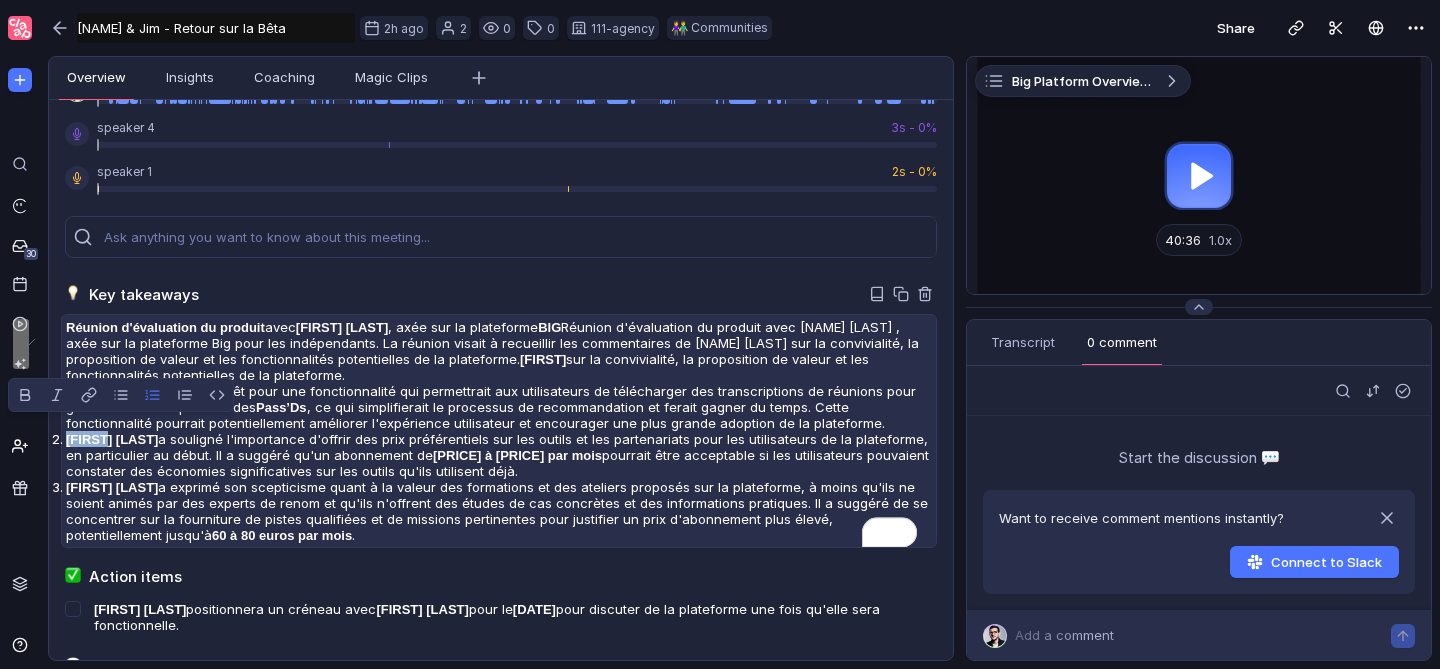 click on "[FIRST] [LAST]" at bounding box center (89, 391) 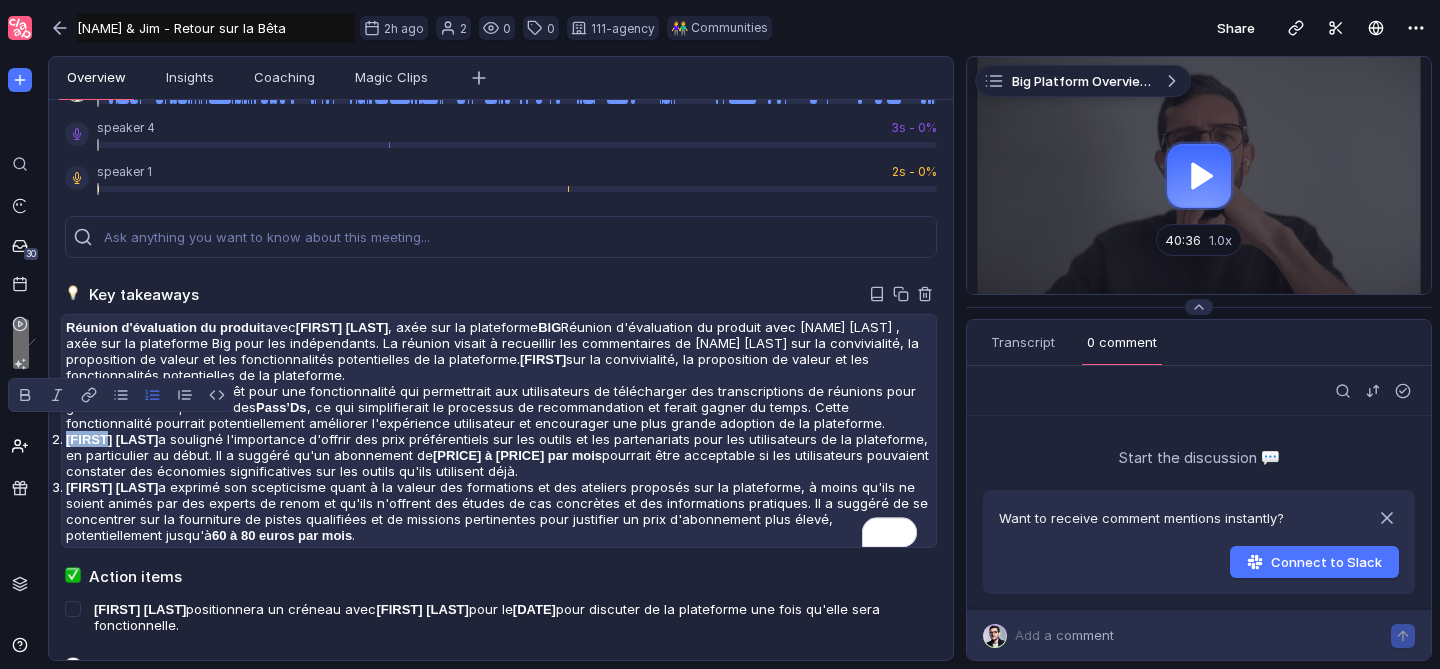 click on "[FIRST] [LAST]" at bounding box center (89, 391) 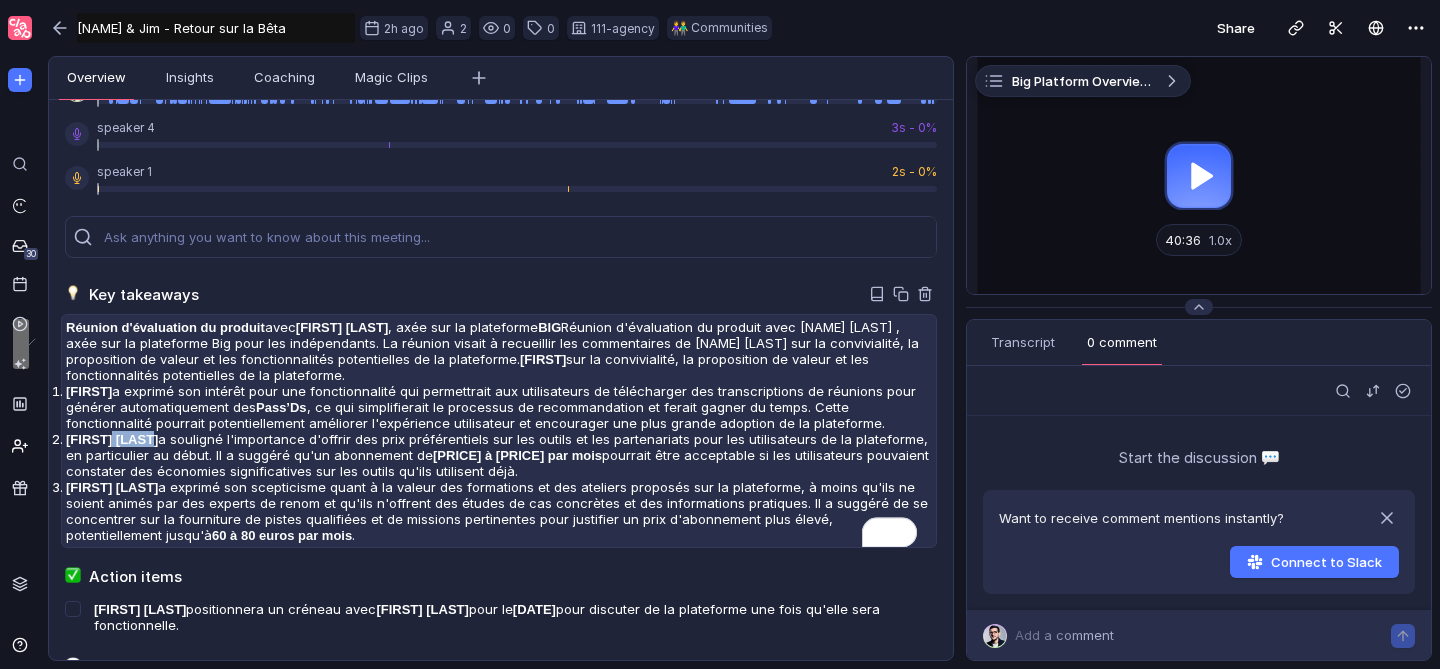 click on "[FIRST] [LAST]" at bounding box center [89, 391] 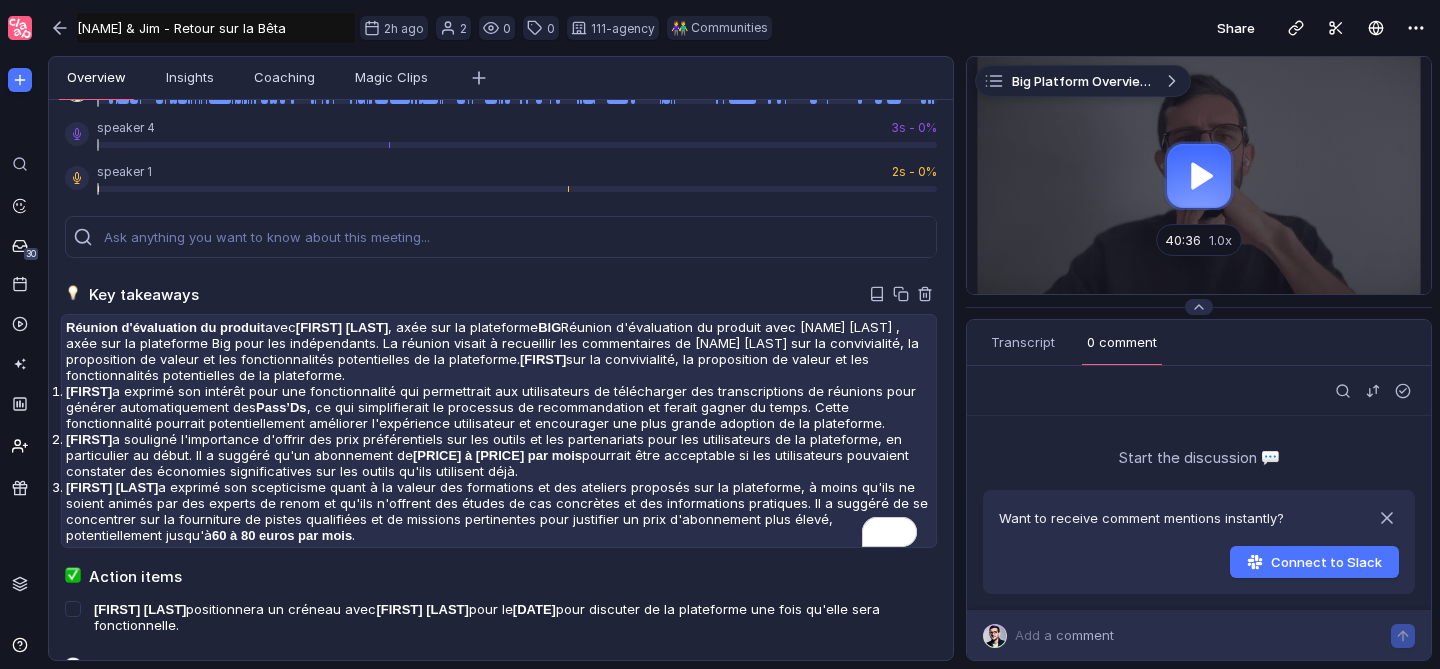 scroll, scrollTop: 152, scrollLeft: 0, axis: vertical 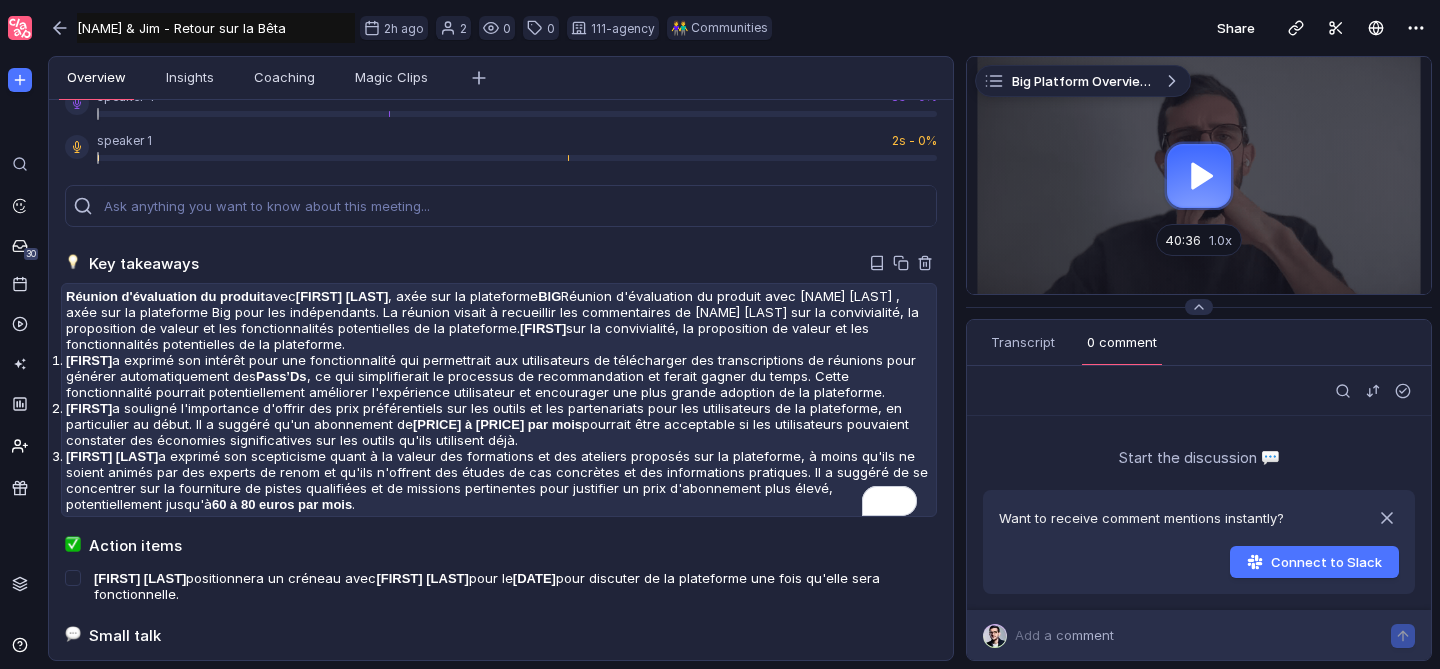 click on "[FIRST] [LAST]" at bounding box center [89, 360] 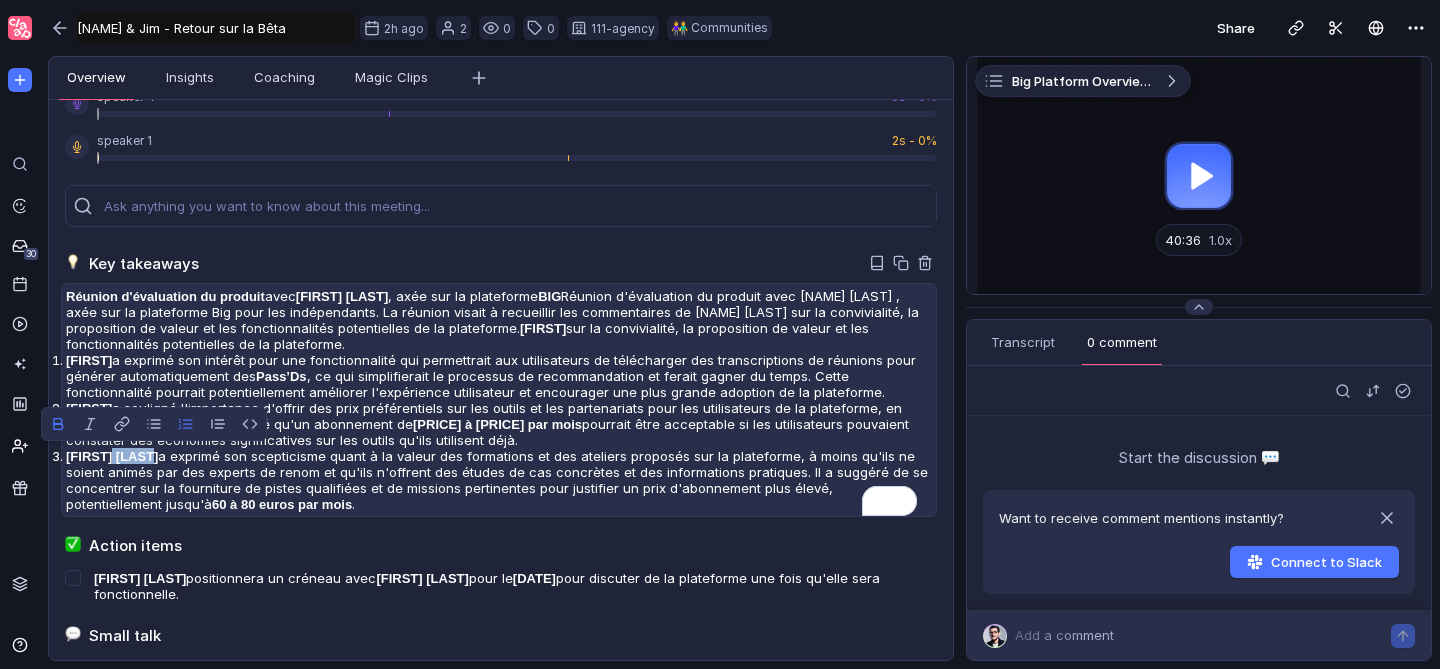 click on "[FIRST] [LAST]" at bounding box center [89, 360] 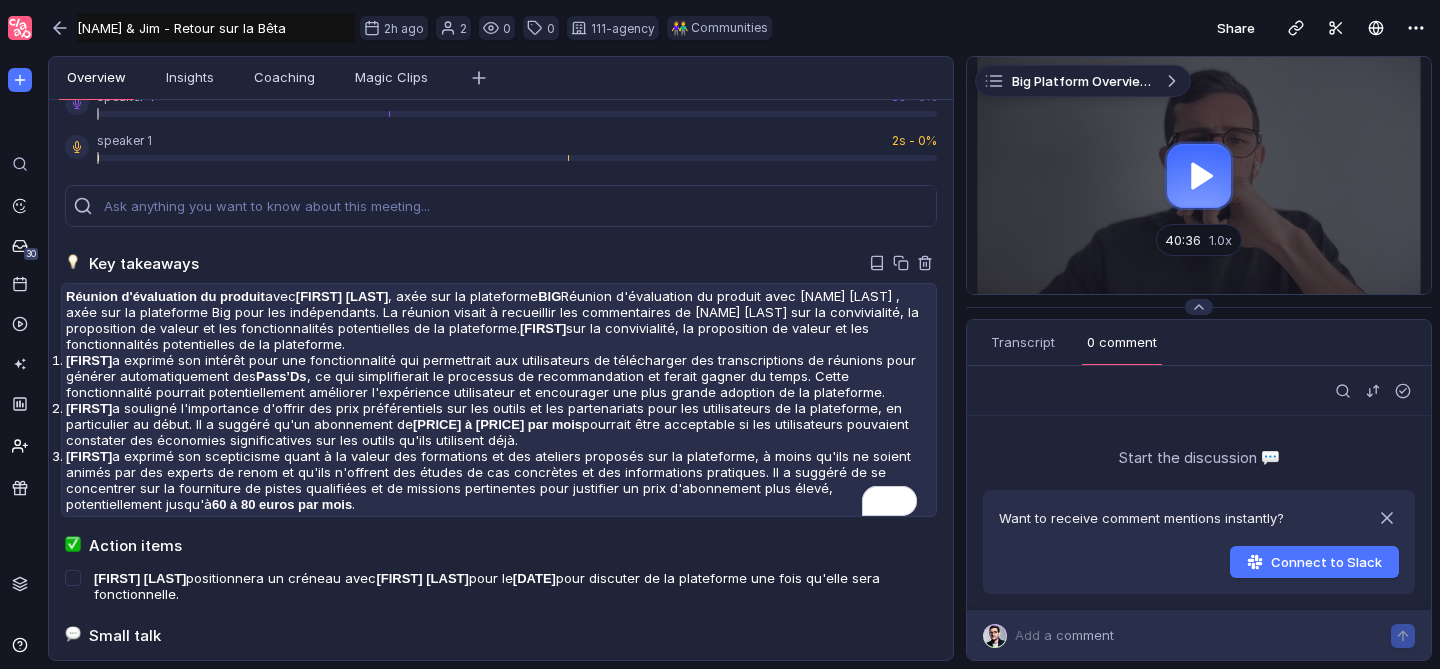 scroll, scrollTop: 172, scrollLeft: 0, axis: vertical 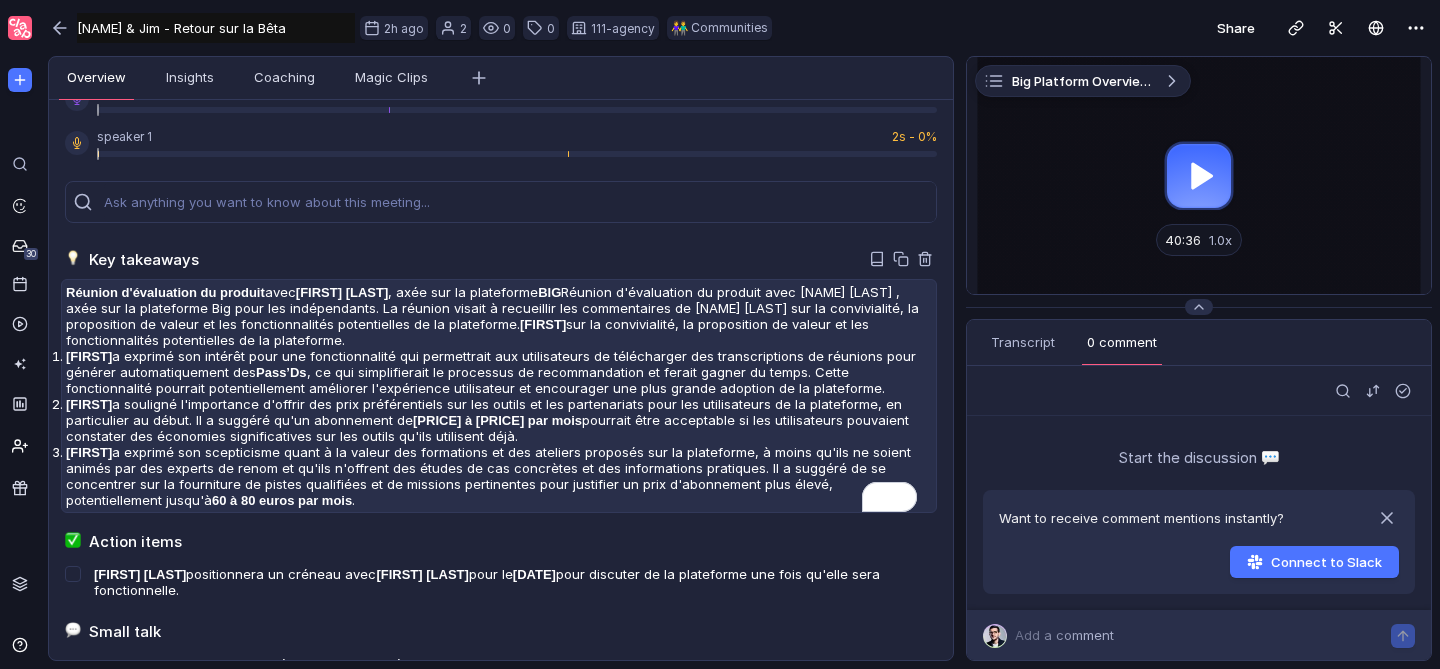 click on "[FIRST] a exprimé son scepticisme quant à la valeur des formations et des ateliers proposés sur la plateforme, à moins qu'ils ne soient animés par des experts de renom et qu'ils n'offrent des études de cas concrètes et des informations pratiques. Il a suggéré de se concentrer sur la fourniture de pistes qualifiées et de missions pertinentes pour justifier un prix d'abonnement plus élevé, potentiellement jusqu'à 60 à 80 euros par mois ." at bounding box center (499, 372) 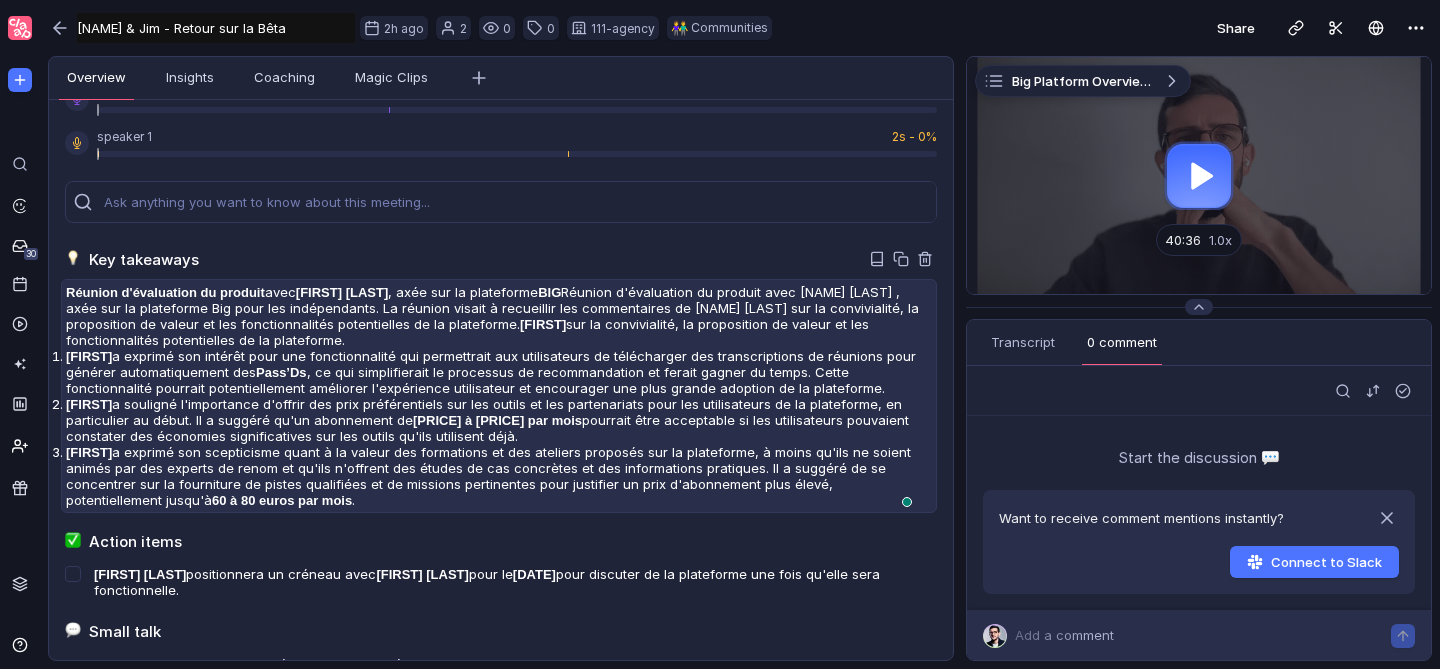 scroll, scrollTop: 196, scrollLeft: 0, axis: vertical 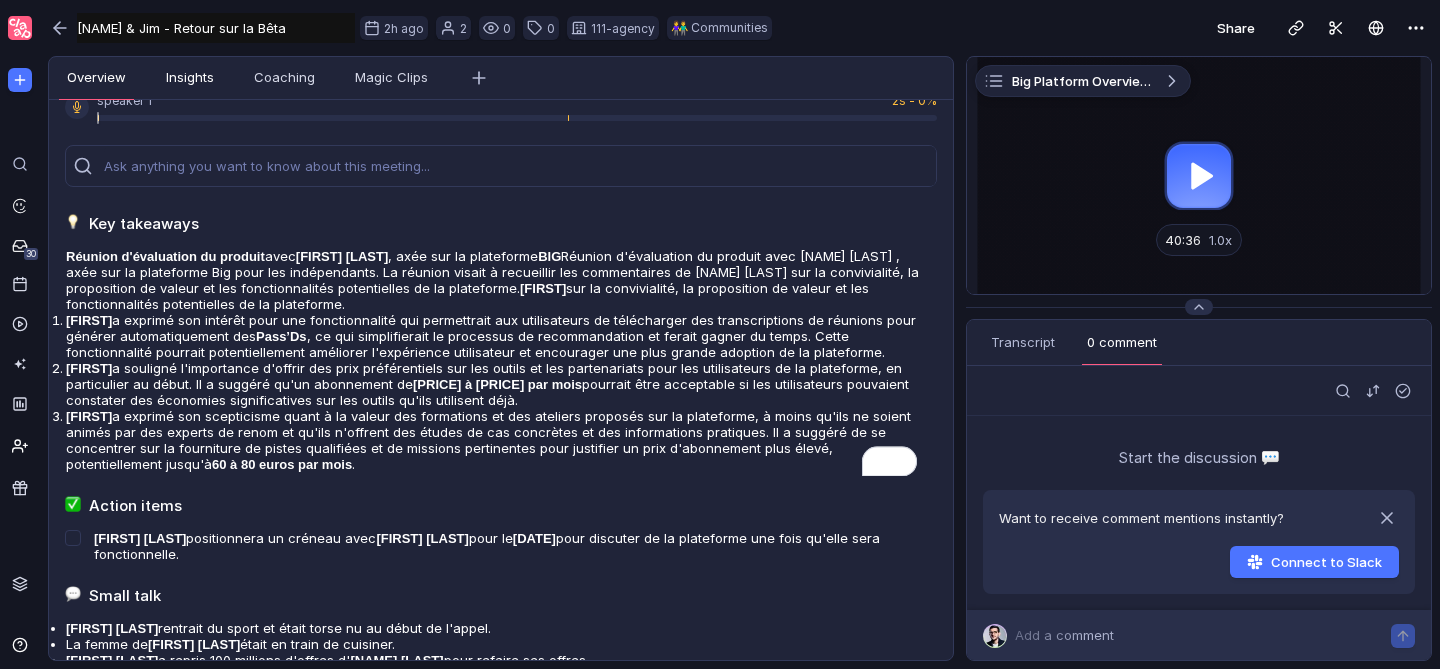 click on "Insights" at bounding box center [190, 78] 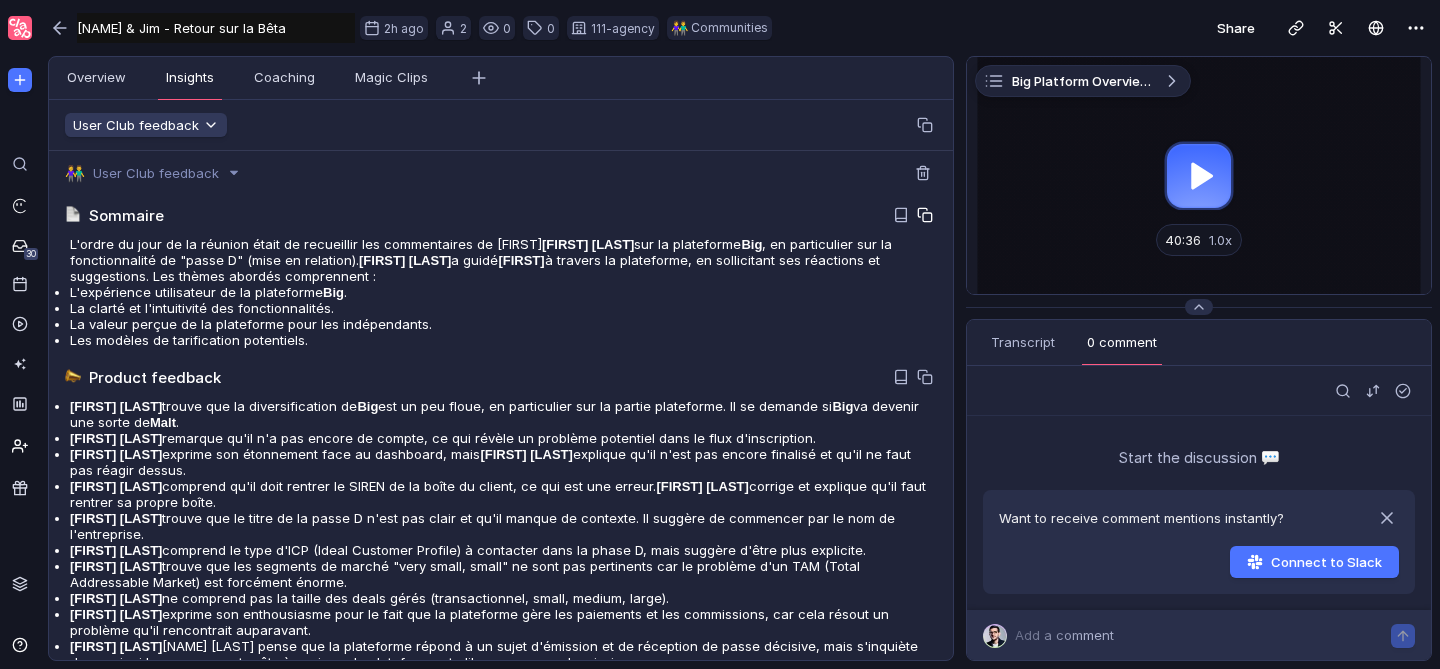 click at bounding box center (925, 215) 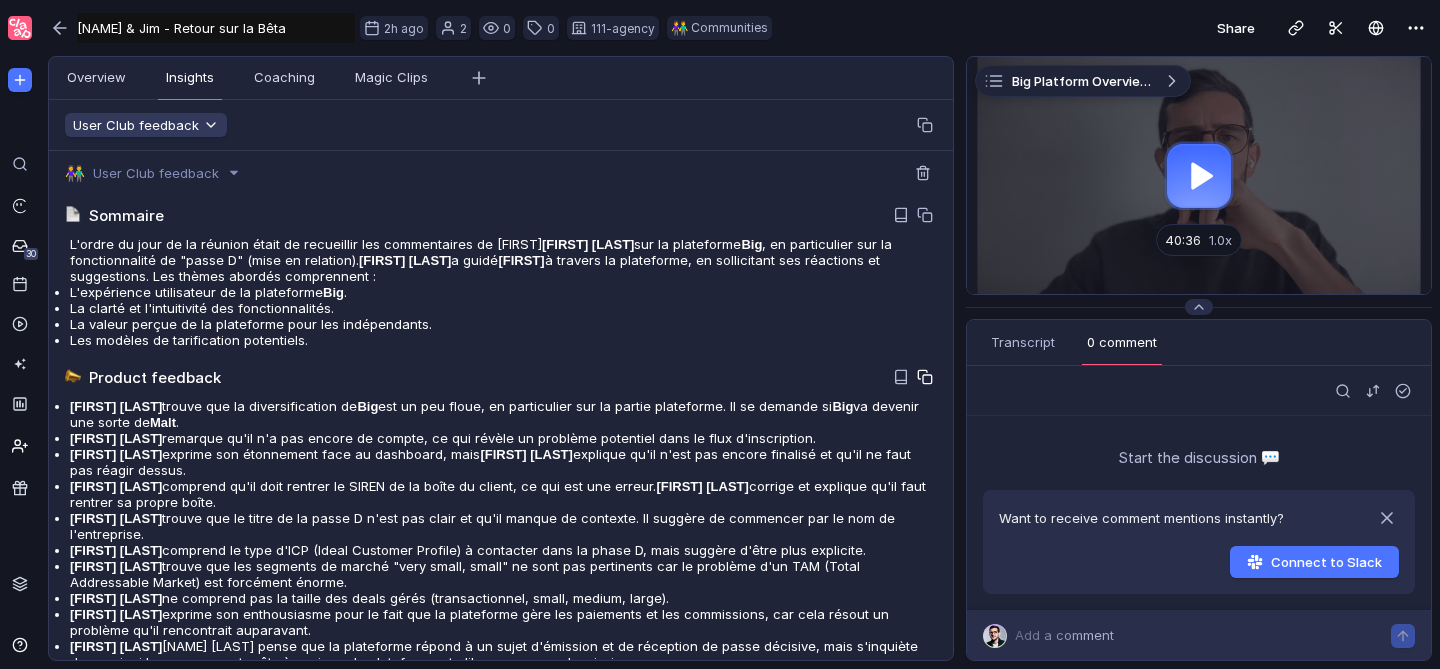 click at bounding box center (925, 215) 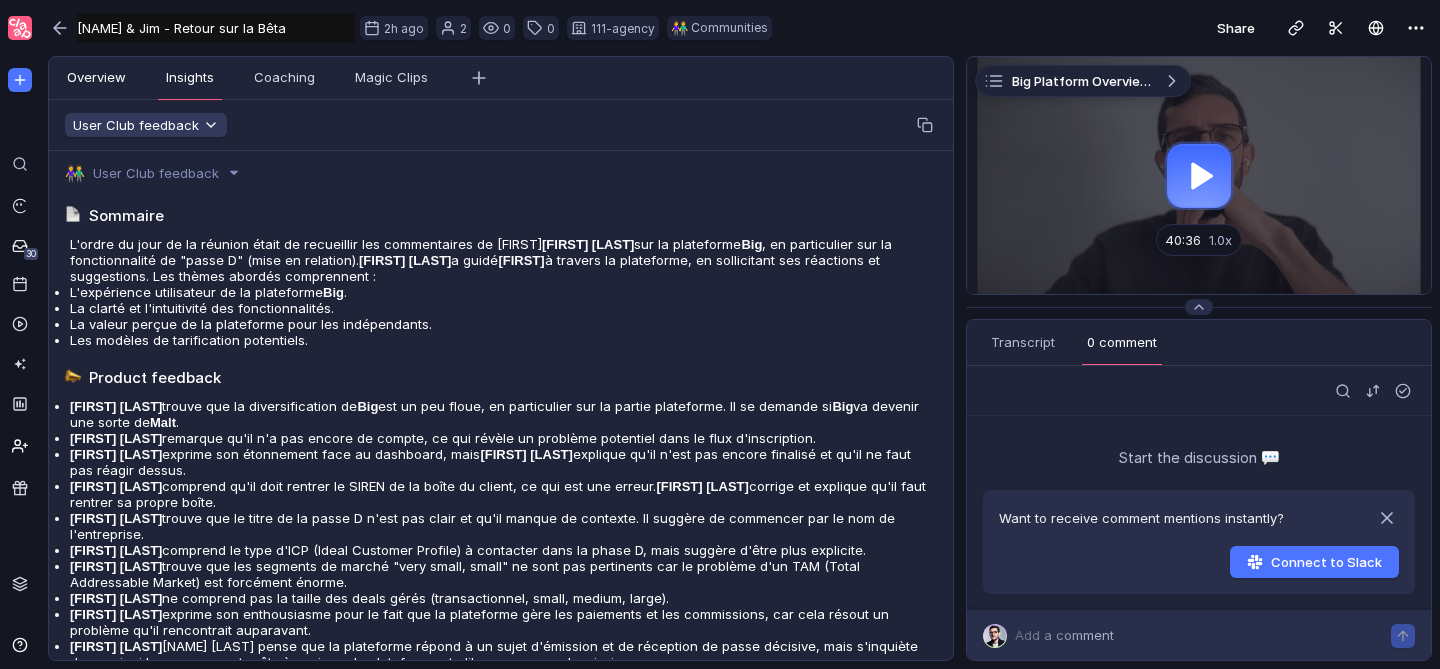 click on "Overview" at bounding box center [96, 78] 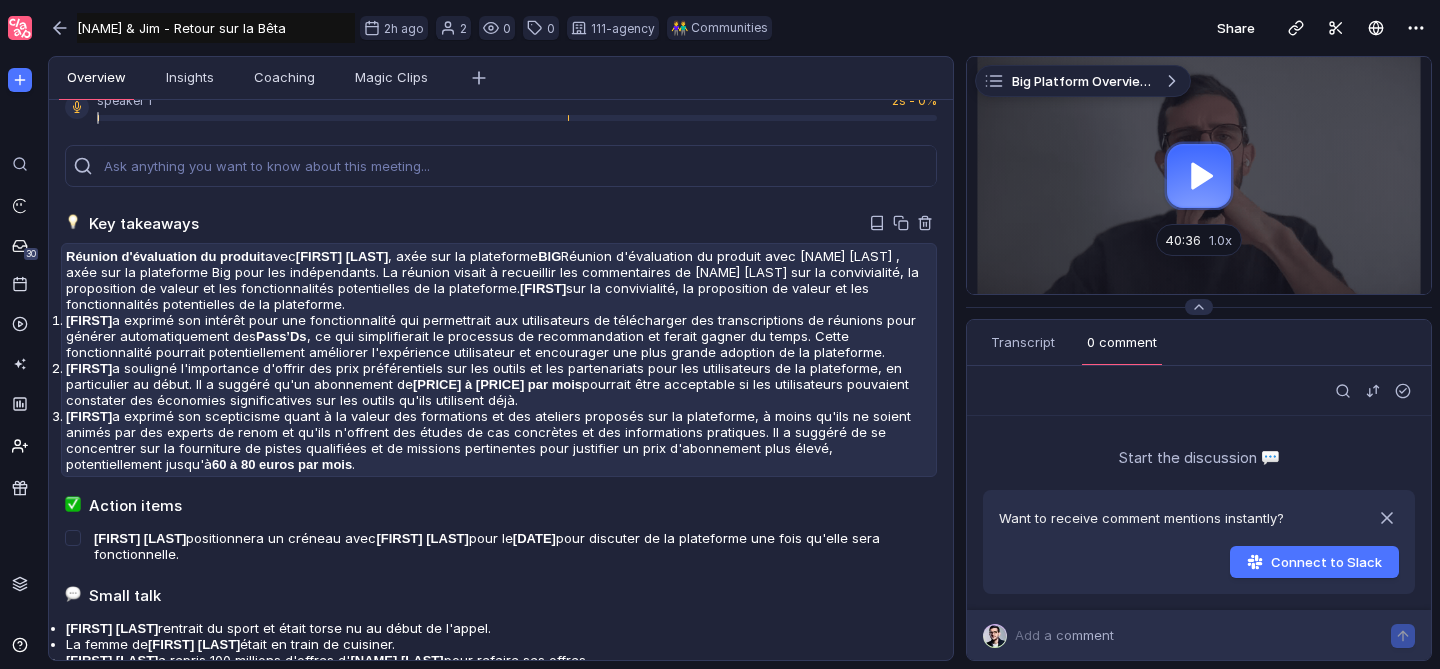 scroll, scrollTop: 209, scrollLeft: 0, axis: vertical 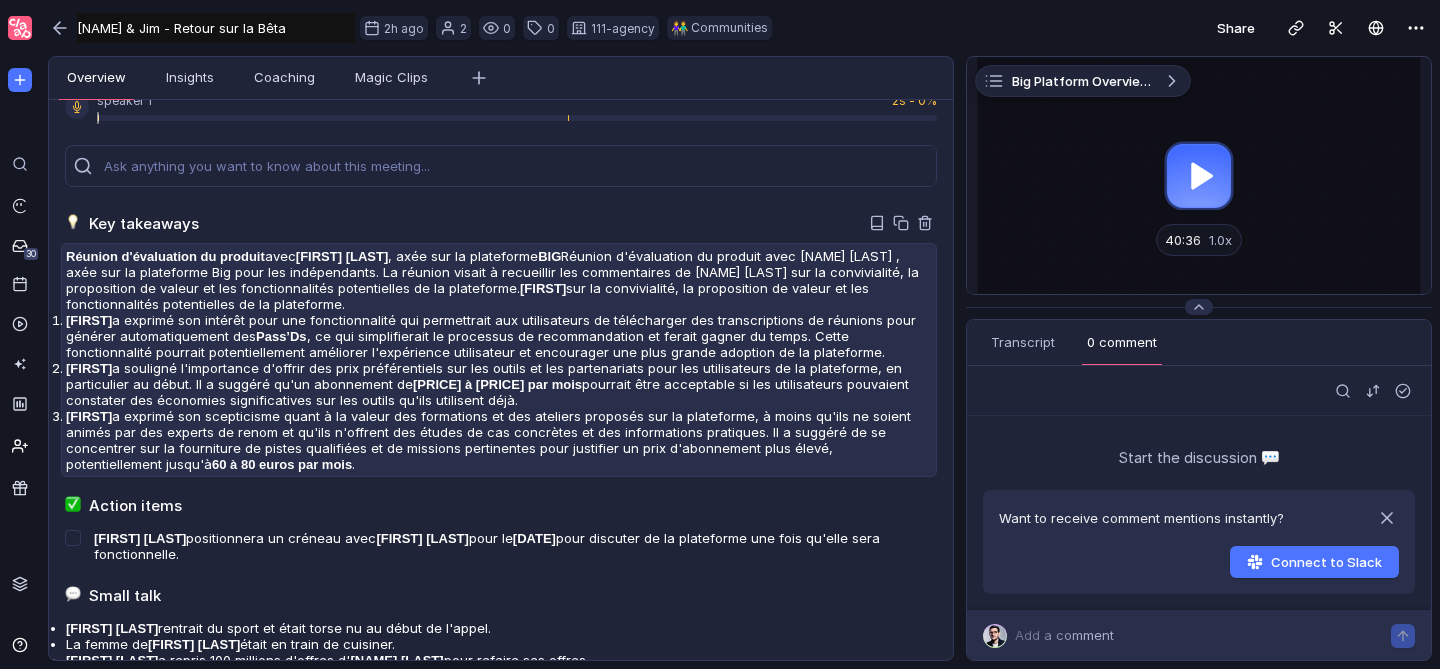 click on "[FIRST] a exprimé son scepticisme quant à la valeur des formations et des ateliers proposés sur la plateforme, à moins qu'ils ne soient animés par des experts de renom et qu'ils n'offrent des études de cas concrètes et des informations pratiques. Il a suggéré de se concentrer sur la fourniture de pistes qualifiées et de missions pertinentes pour justifier un prix d'abonnement plus élevé, potentiellement jusqu'à 60 à 80 euros par mois ." at bounding box center [499, 336] 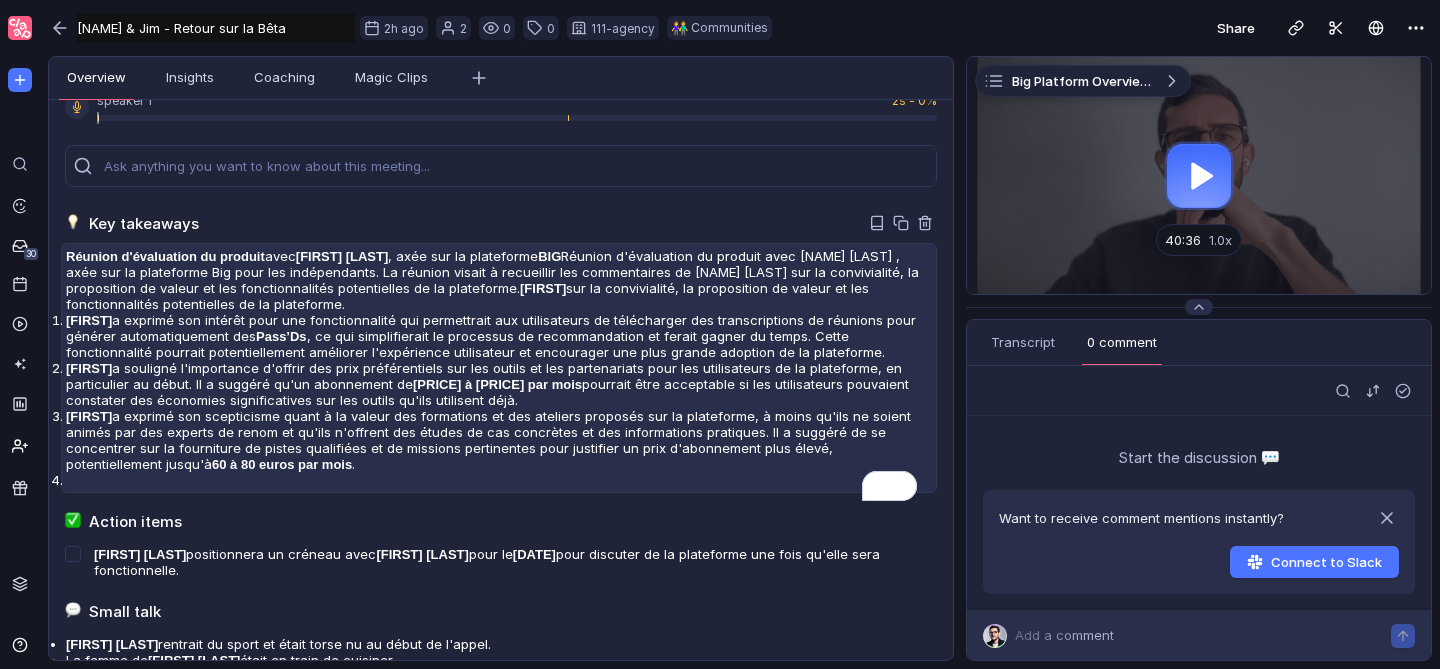 scroll, scrollTop: 209, scrollLeft: 0, axis: vertical 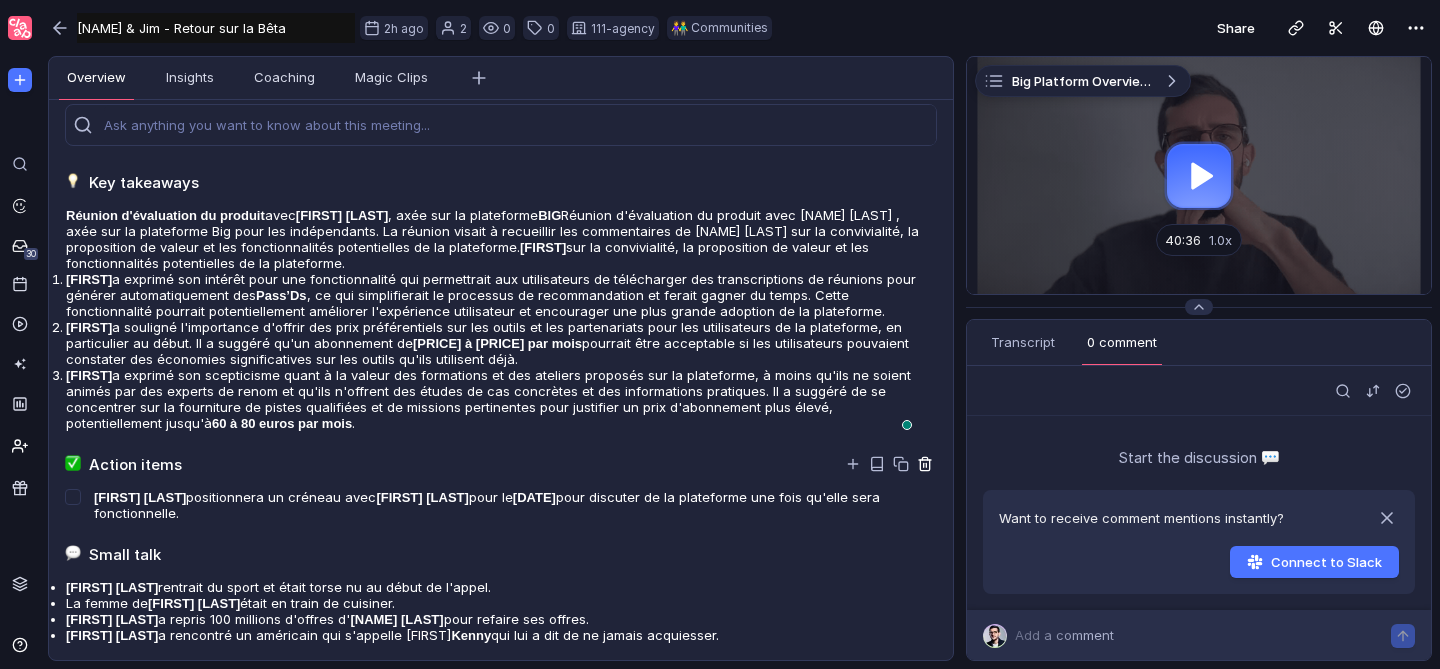 click at bounding box center (925, 182) 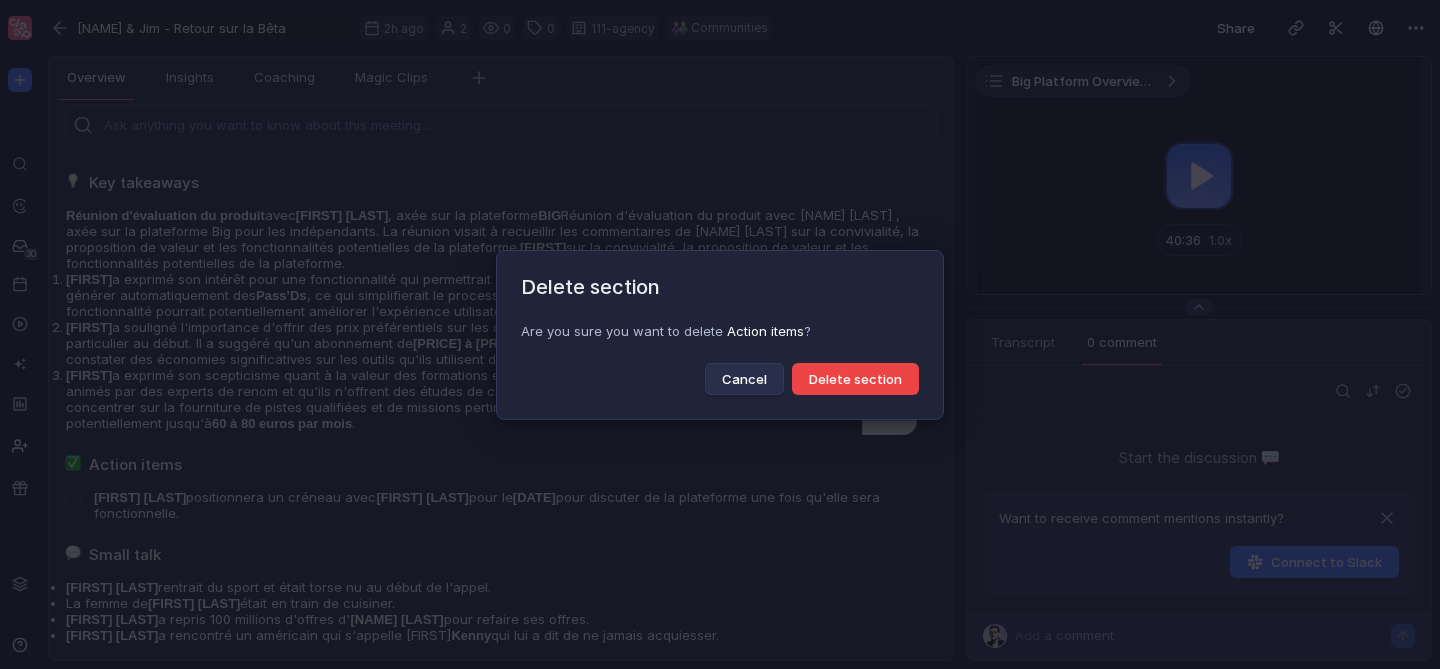 click on "Delete section" at bounding box center [855, 379] 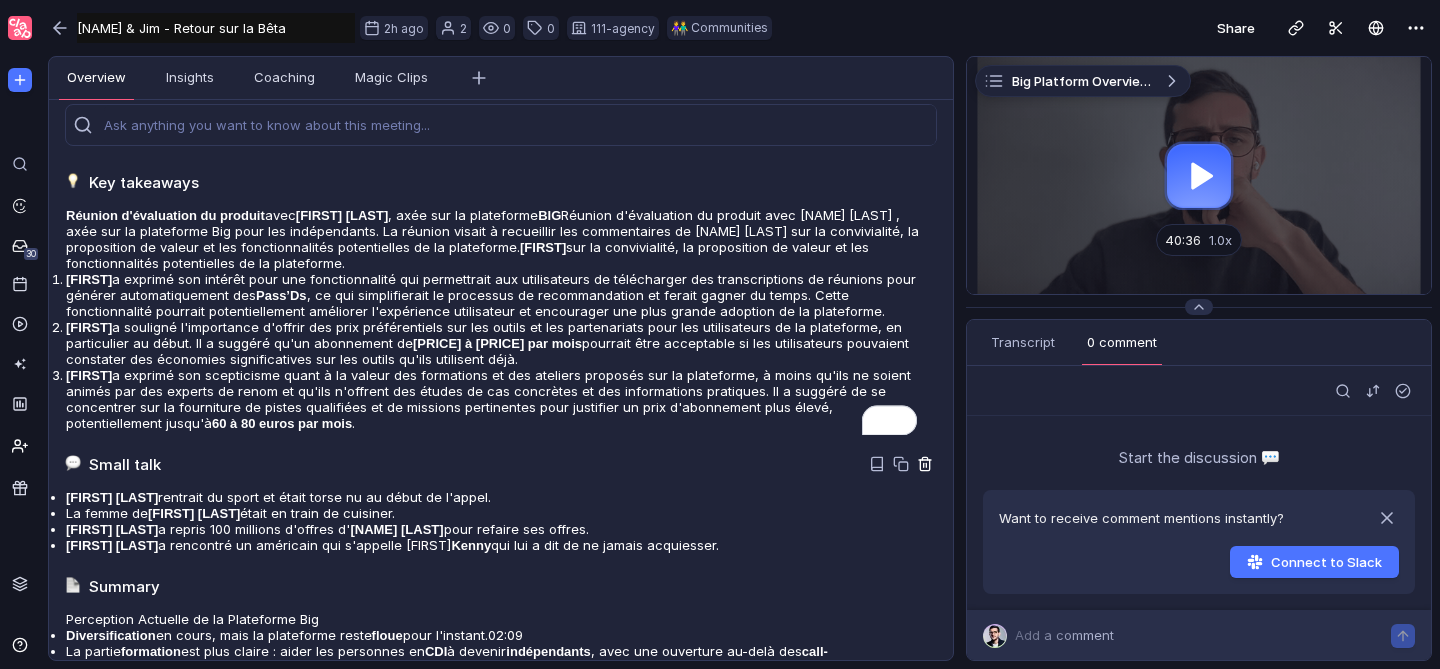 click at bounding box center [924, 181] 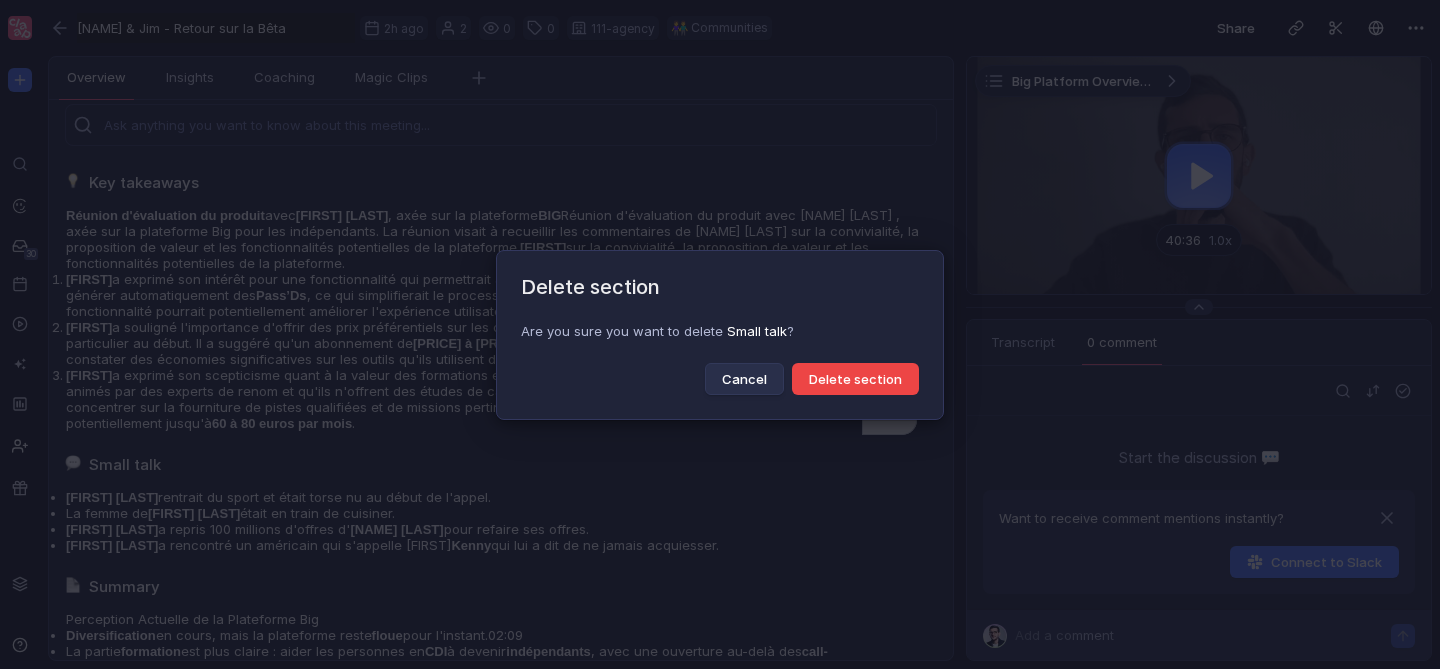 click on "Delete section" at bounding box center [855, 379] 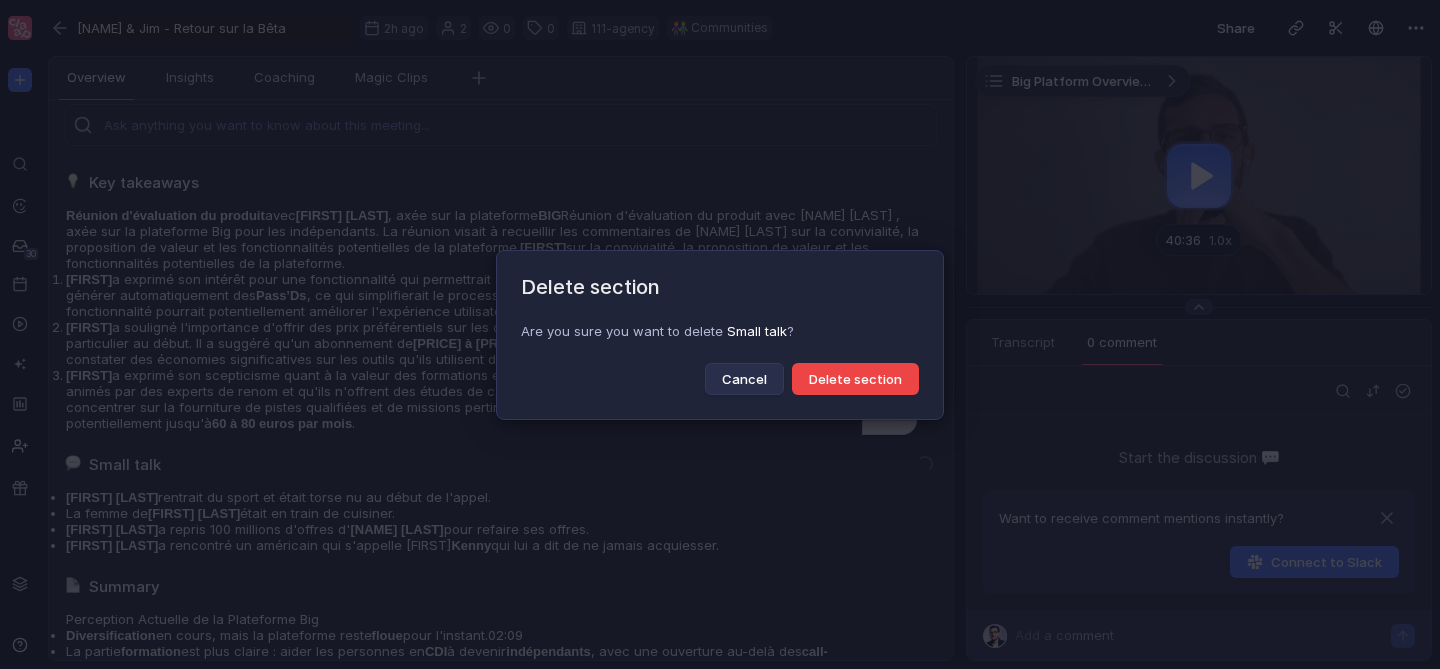 click on "Delete section" at bounding box center (855, 379) 